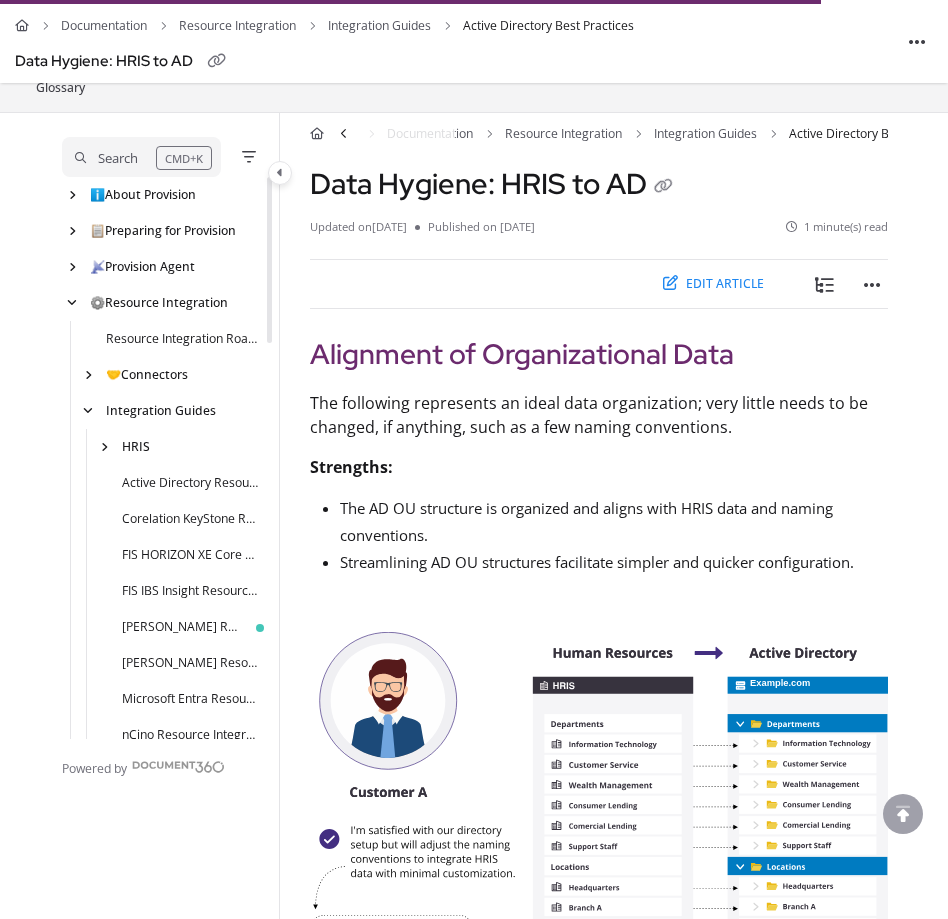 scroll, scrollTop: 1245, scrollLeft: 0, axis: vertical 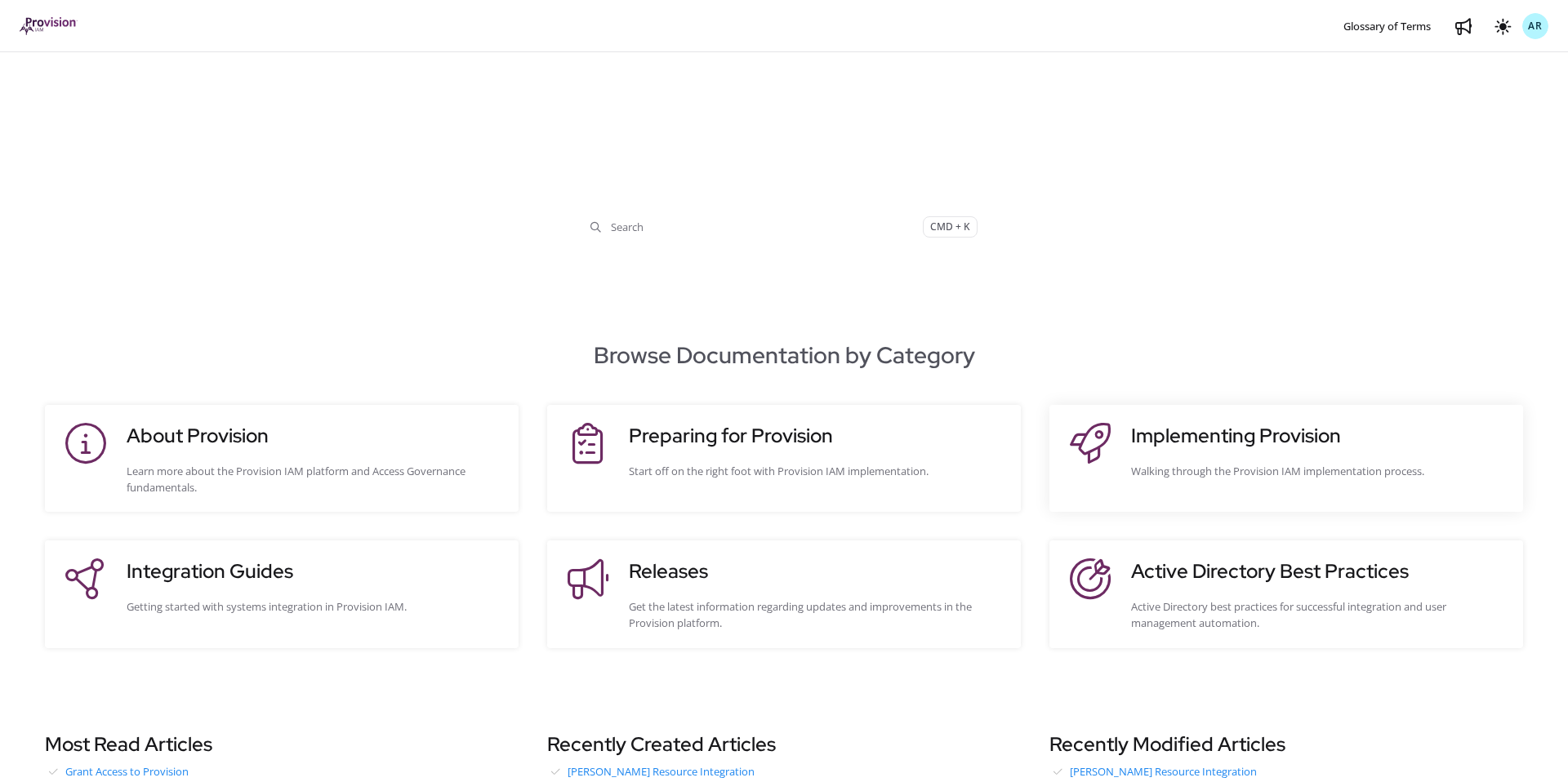 click on "Implementing Provision" 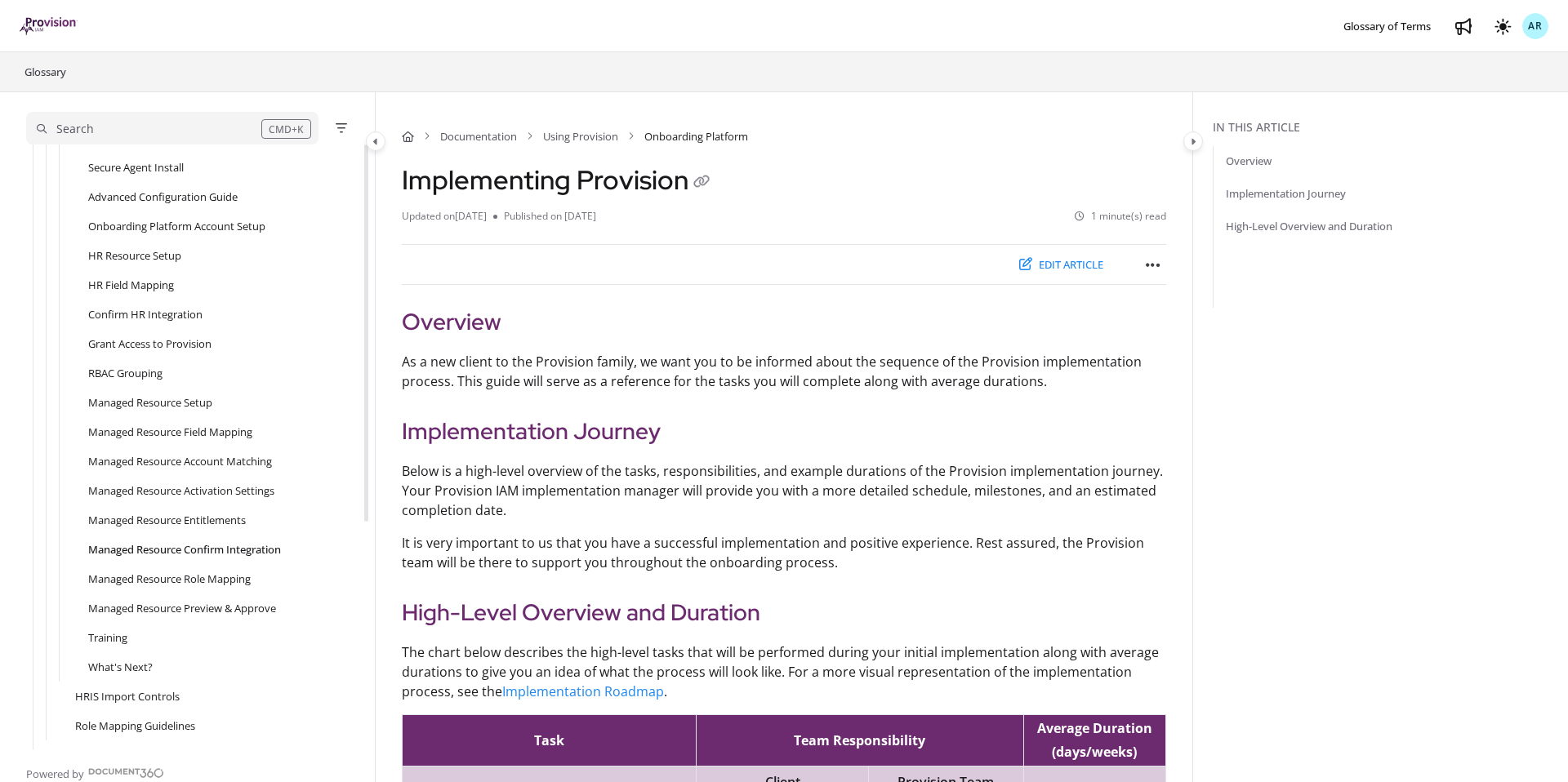 scroll, scrollTop: 275, scrollLeft: 0, axis: vertical 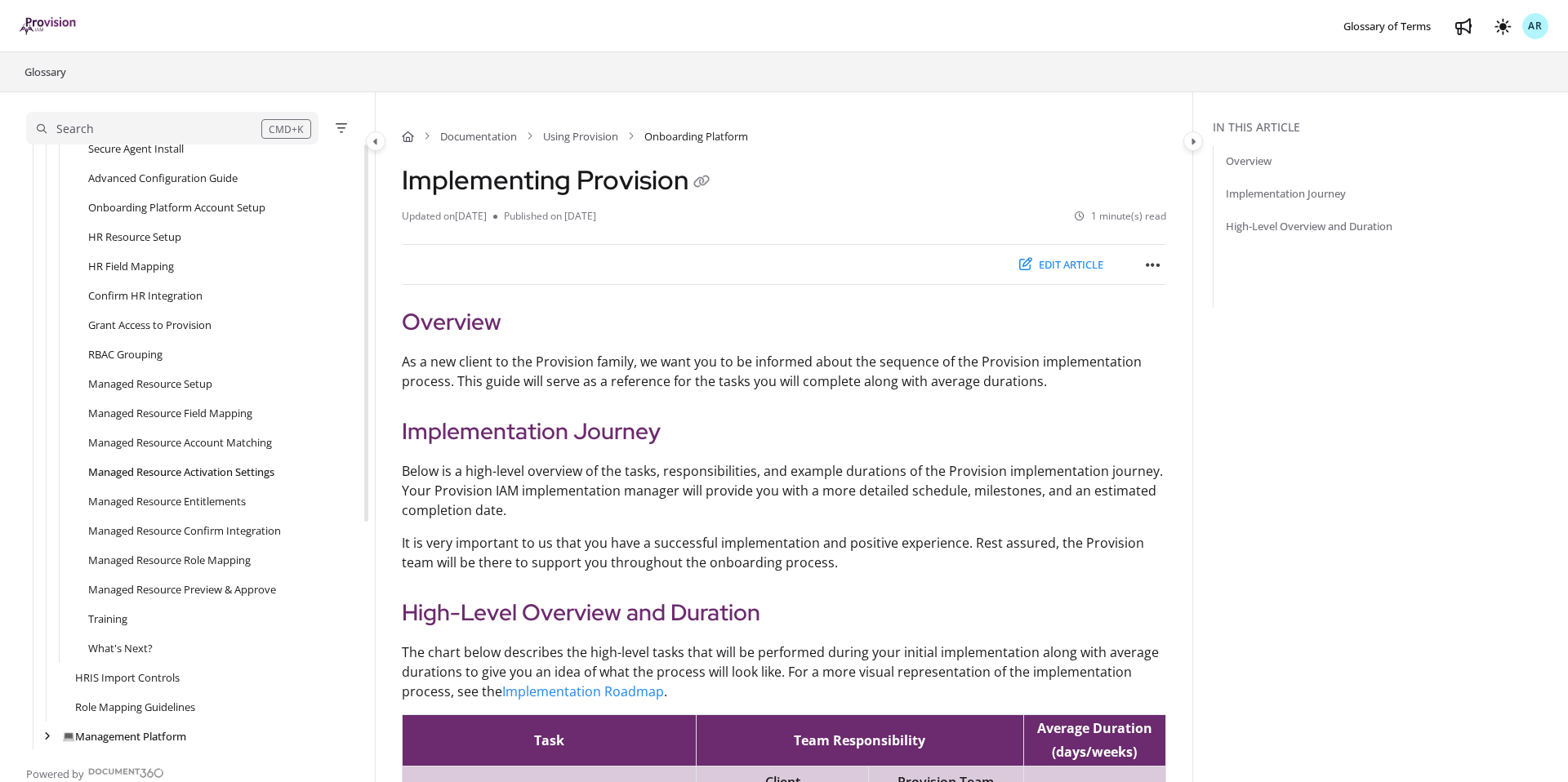 click on "Managed Resource Activation Settings" at bounding box center (181, 472) 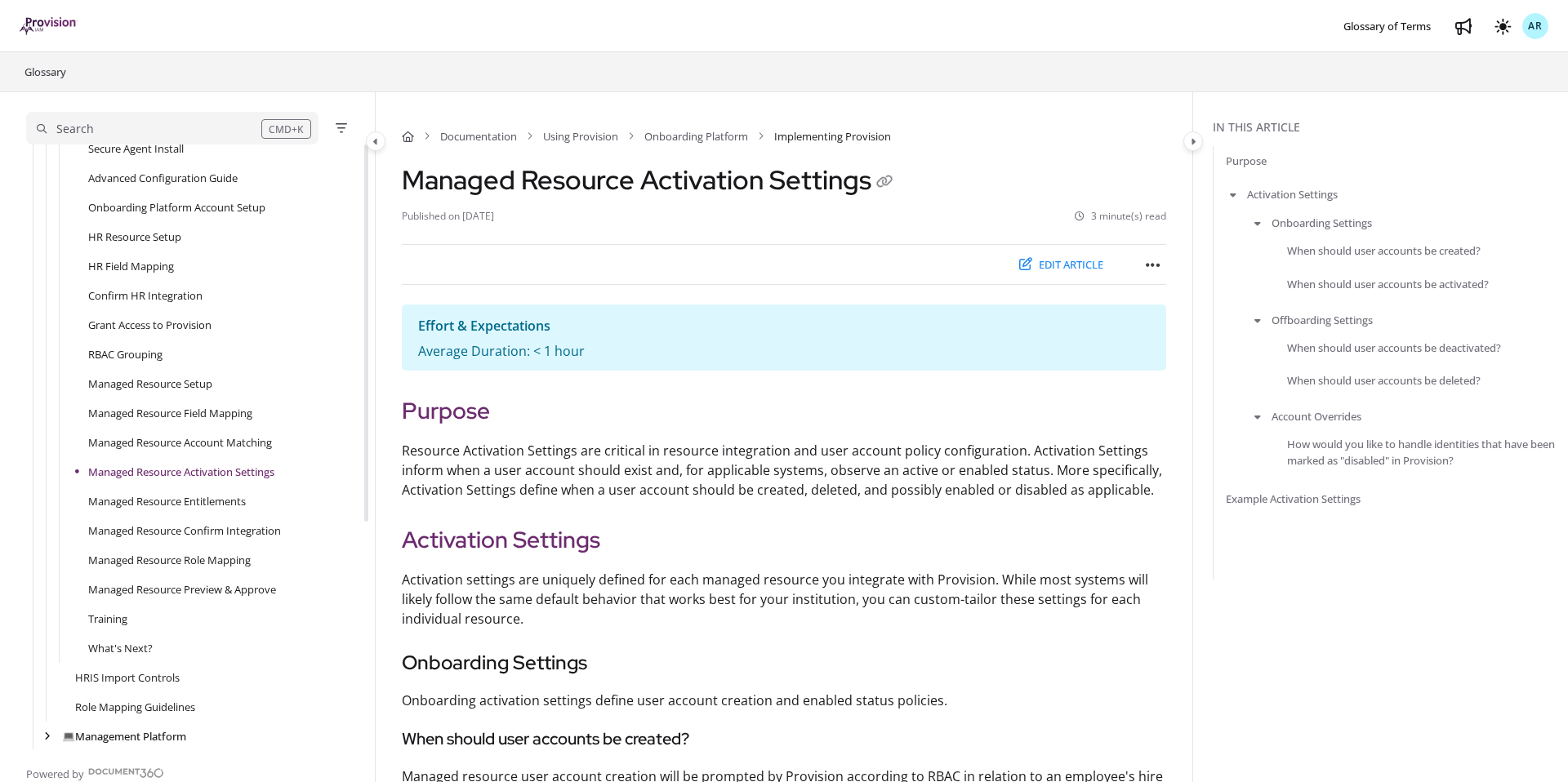 scroll, scrollTop: 365, scrollLeft: 0, axis: vertical 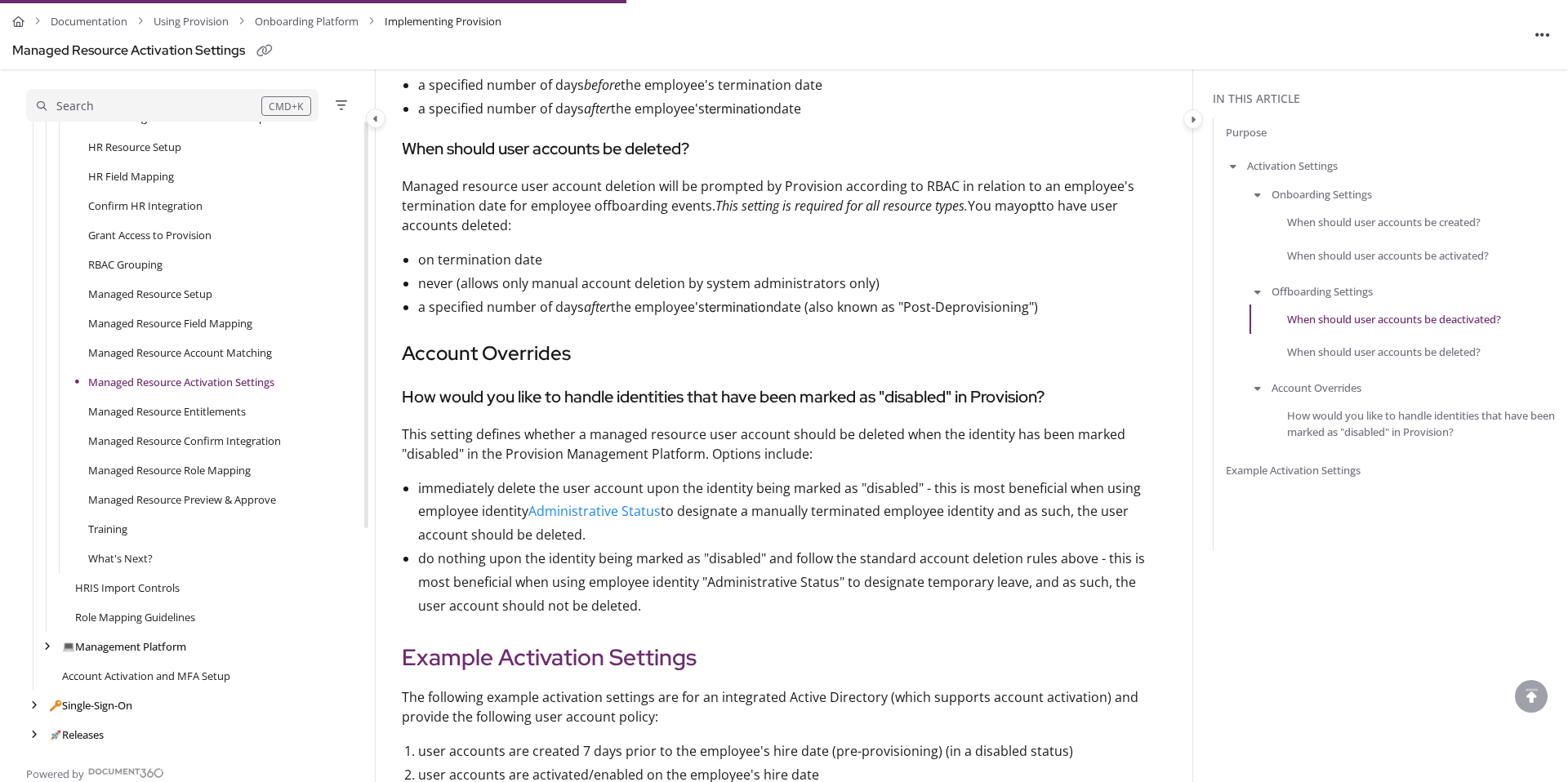 click on "do nothing upon the identity being marked as "disabled" and follow the standard account deletion rules above - this is most beneficial when using employee identity "Administrative Status" to designate temporary leave, and as such, the user account should not be deleted." at bounding box center [792, 582] 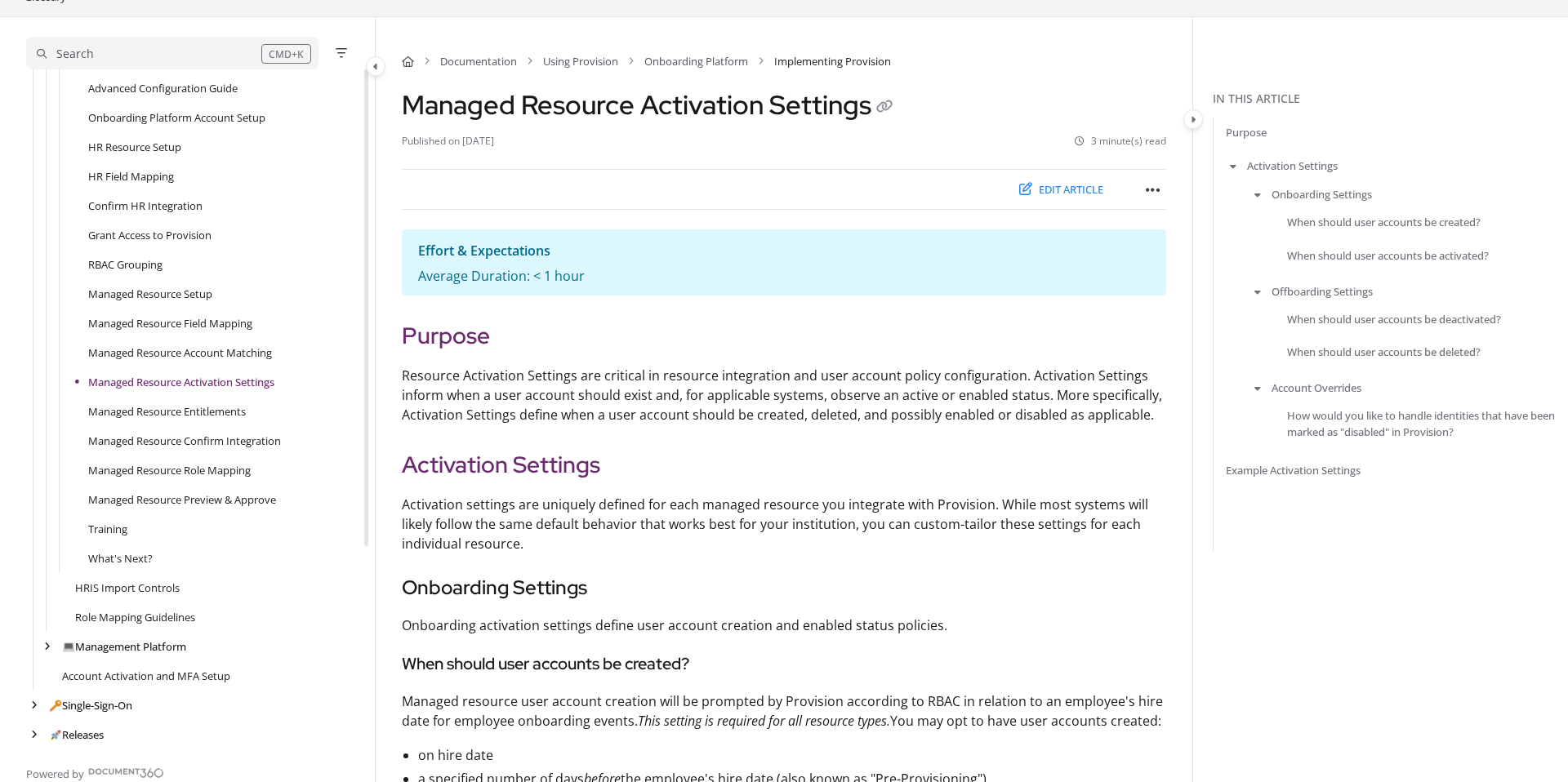 scroll, scrollTop: 207, scrollLeft: 0, axis: vertical 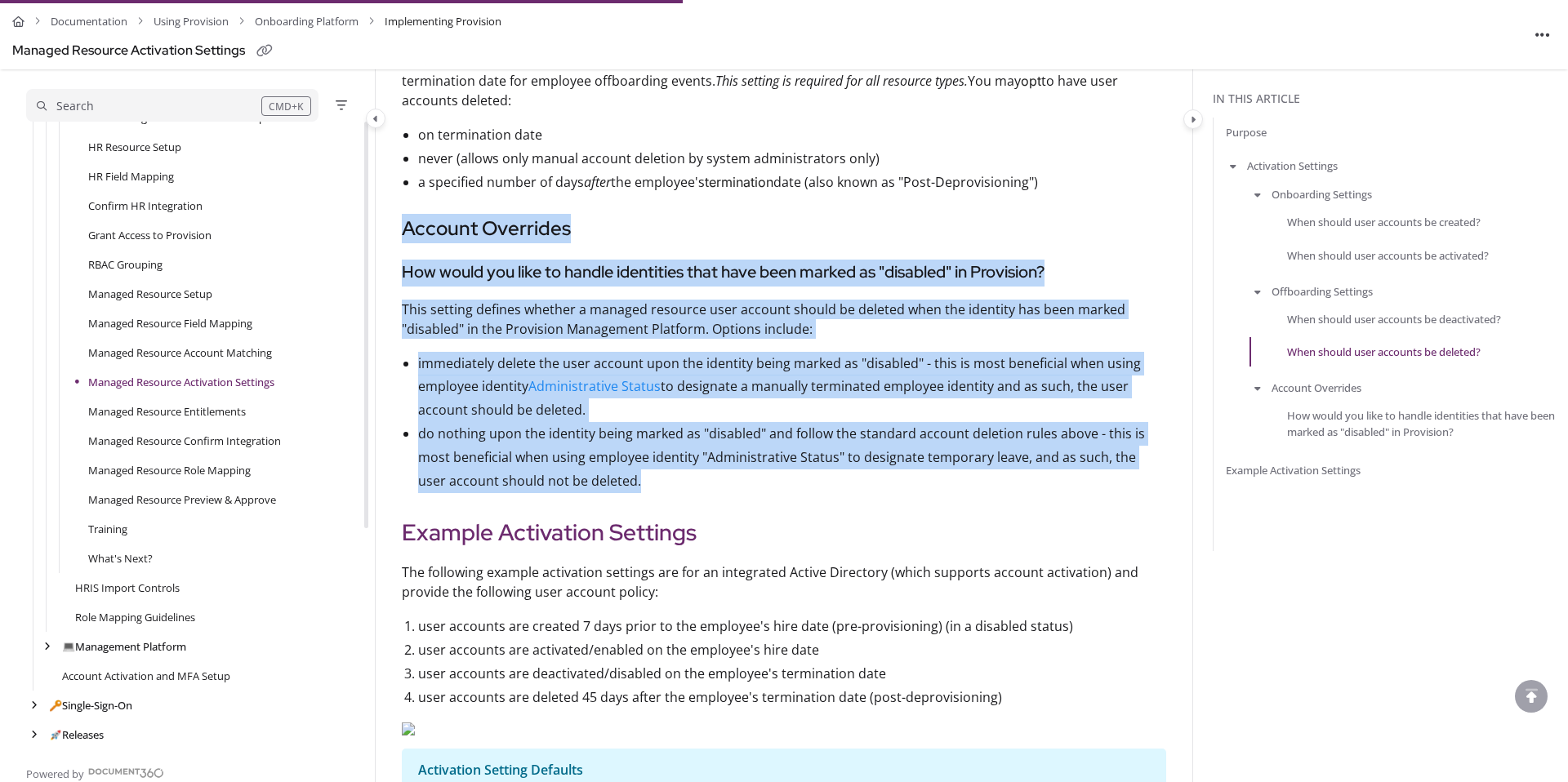 drag, startPoint x: 406, startPoint y: 229, endPoint x: 669, endPoint y: 472, distance: 358.07541 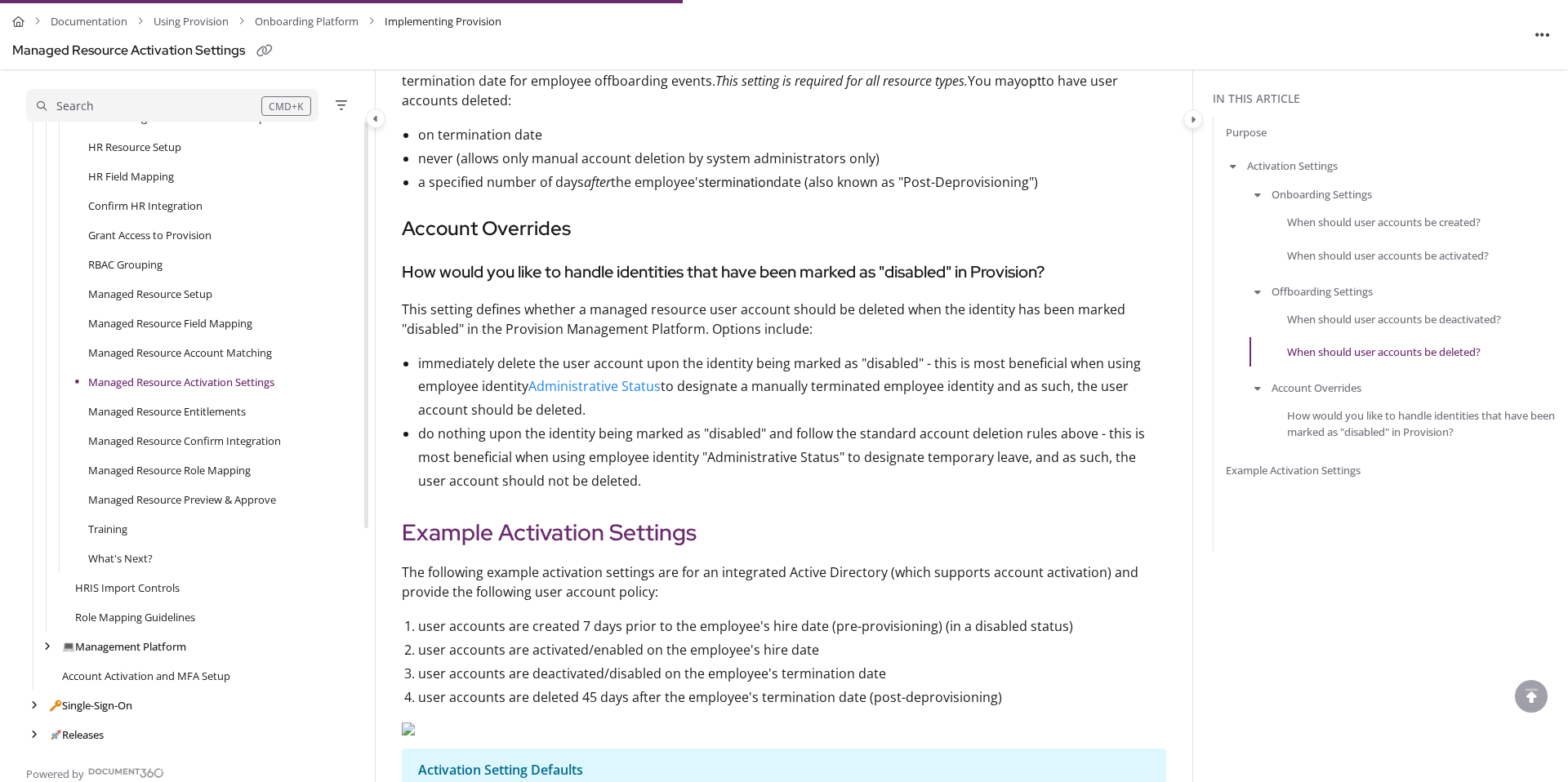 drag, startPoint x: 416, startPoint y: 363, endPoint x: 599, endPoint y: 405, distance: 187.7578 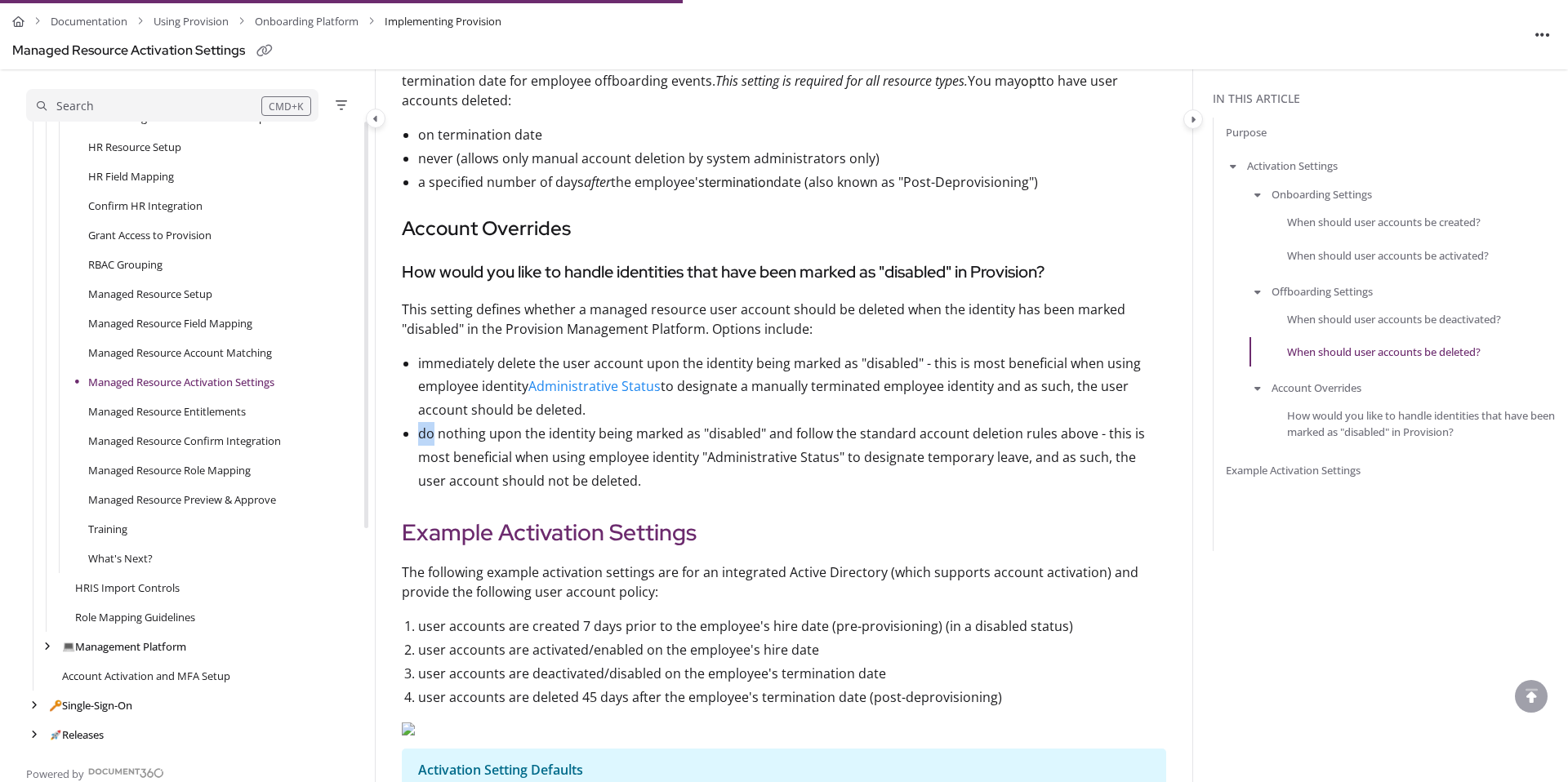click on "do nothing upon the identity being marked as "disabled" and follow the standard account deletion rules above - this is most beneficial when using employee identity "Administrative Status" to designate temporary leave, and as such, the user account should not be deleted." at bounding box center [792, 457] 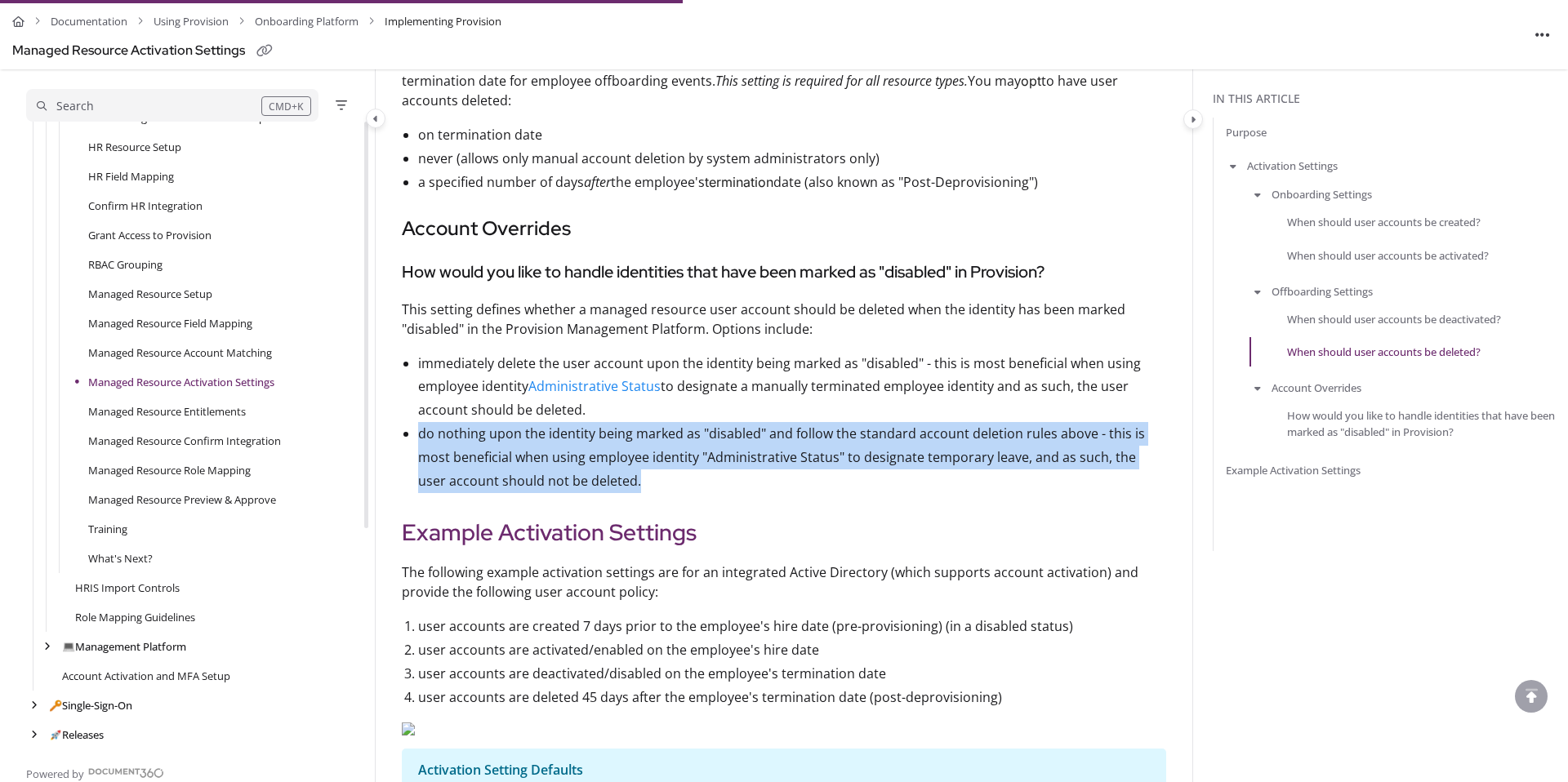 drag, startPoint x: 610, startPoint y: 474, endPoint x: 405, endPoint y: 444, distance: 207.18349 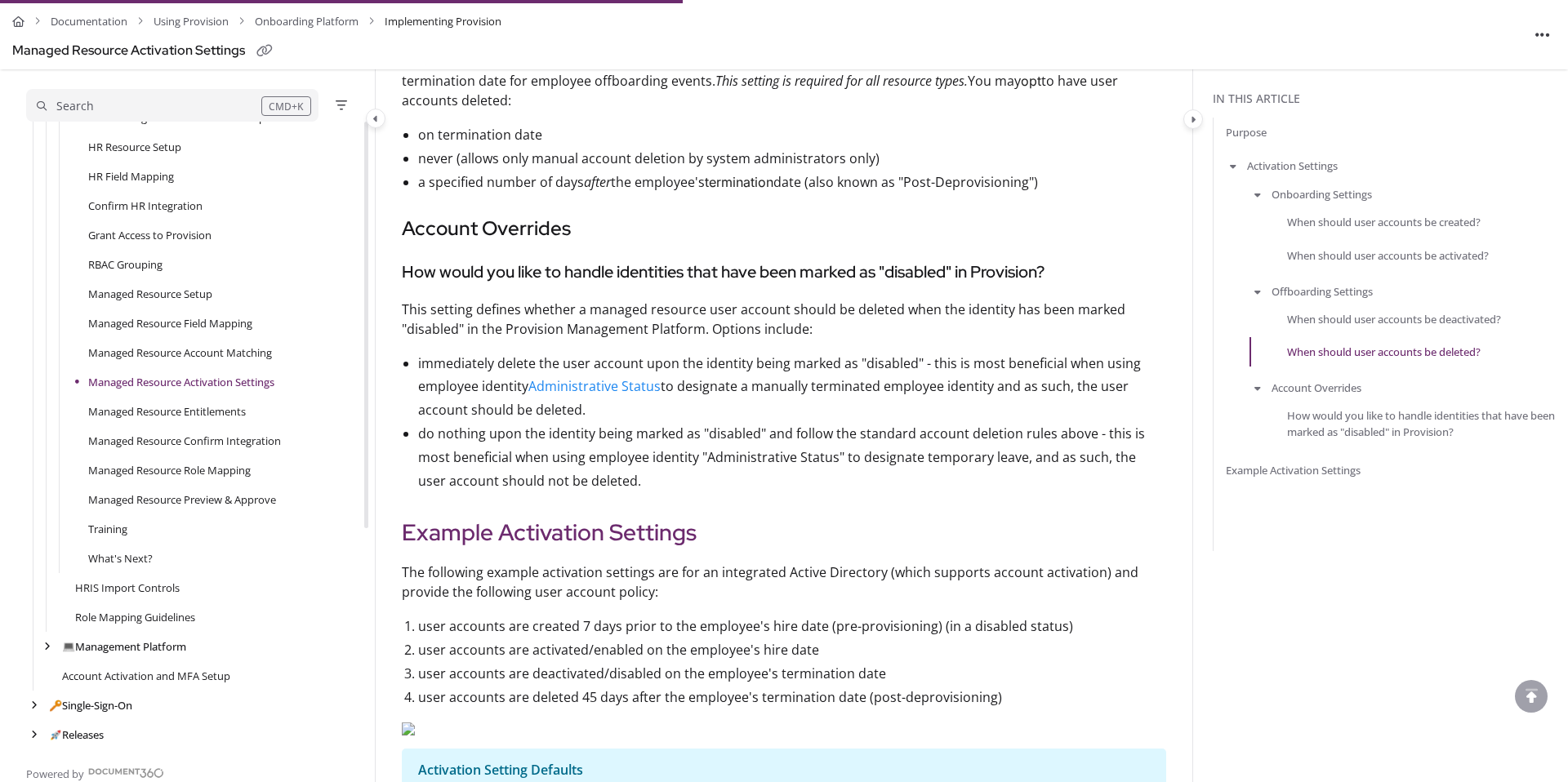 click on "immediately delete the user account upon the identity being marked as "disabled" - this is most beneficial when using employee identity  Administrative Status  to designate a manually terminated employee identity and as such, the user account should be deleted." at bounding box center (792, 387) 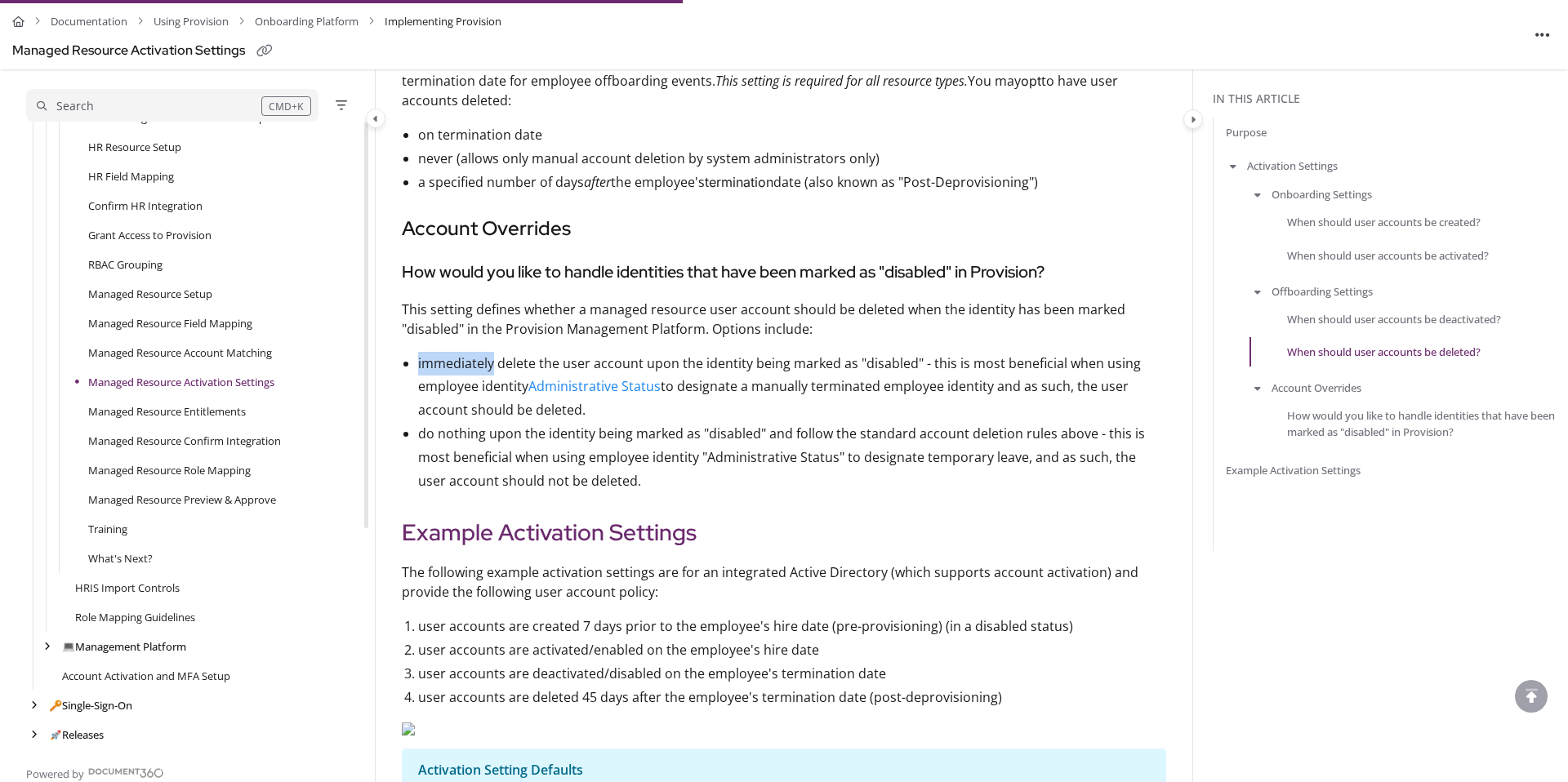click on "immediately delete the user account upon the identity being marked as "disabled" - this is most beneficial when using employee identity  Administrative Status  to designate a manually terminated employee identity and as such, the user account should be deleted." at bounding box center (792, 387) 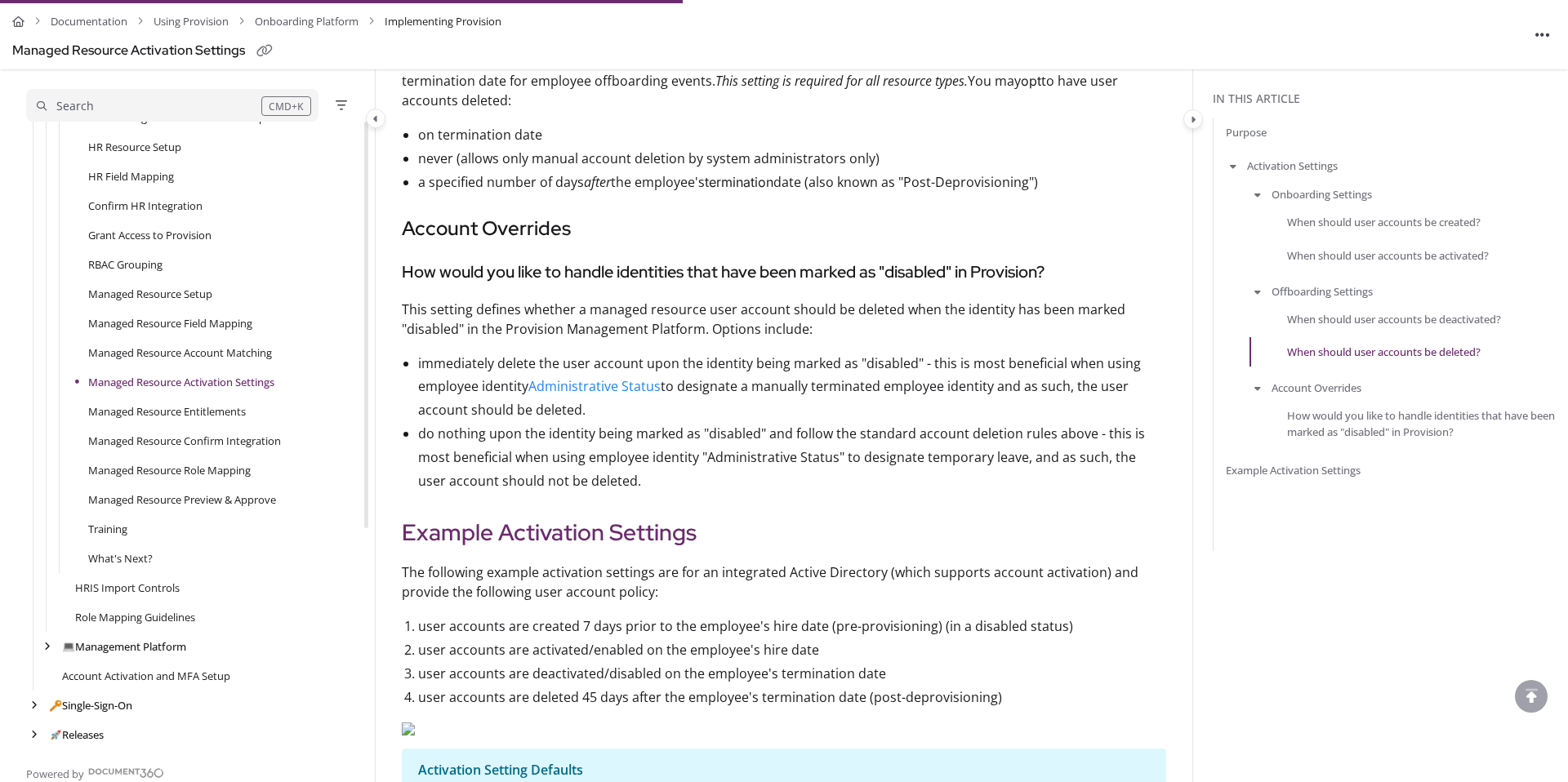 click on "immediately delete the user account upon the identity being marked as "disabled" - this is most beneficial when using employee identity  Administrative Status  to designate a manually terminated employee identity and as such, the user account should be deleted." at bounding box center (792, 387) 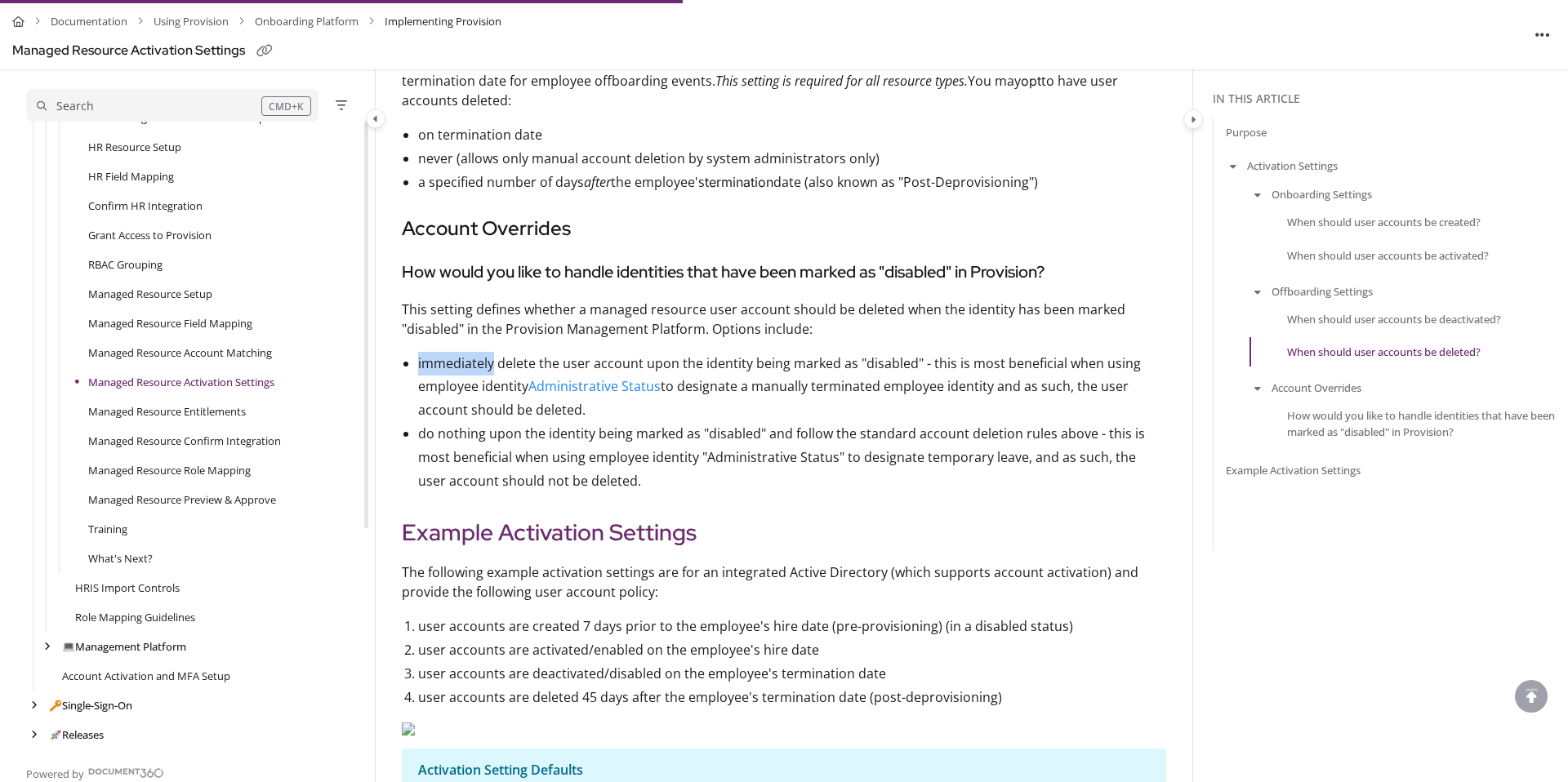 click on "immediately delete the user account upon the identity being marked as "disabled" - this is most beneficial when using employee identity  Administrative Status  to designate a manually terminated employee identity and as such, the user account should be deleted." at bounding box center [792, 387] 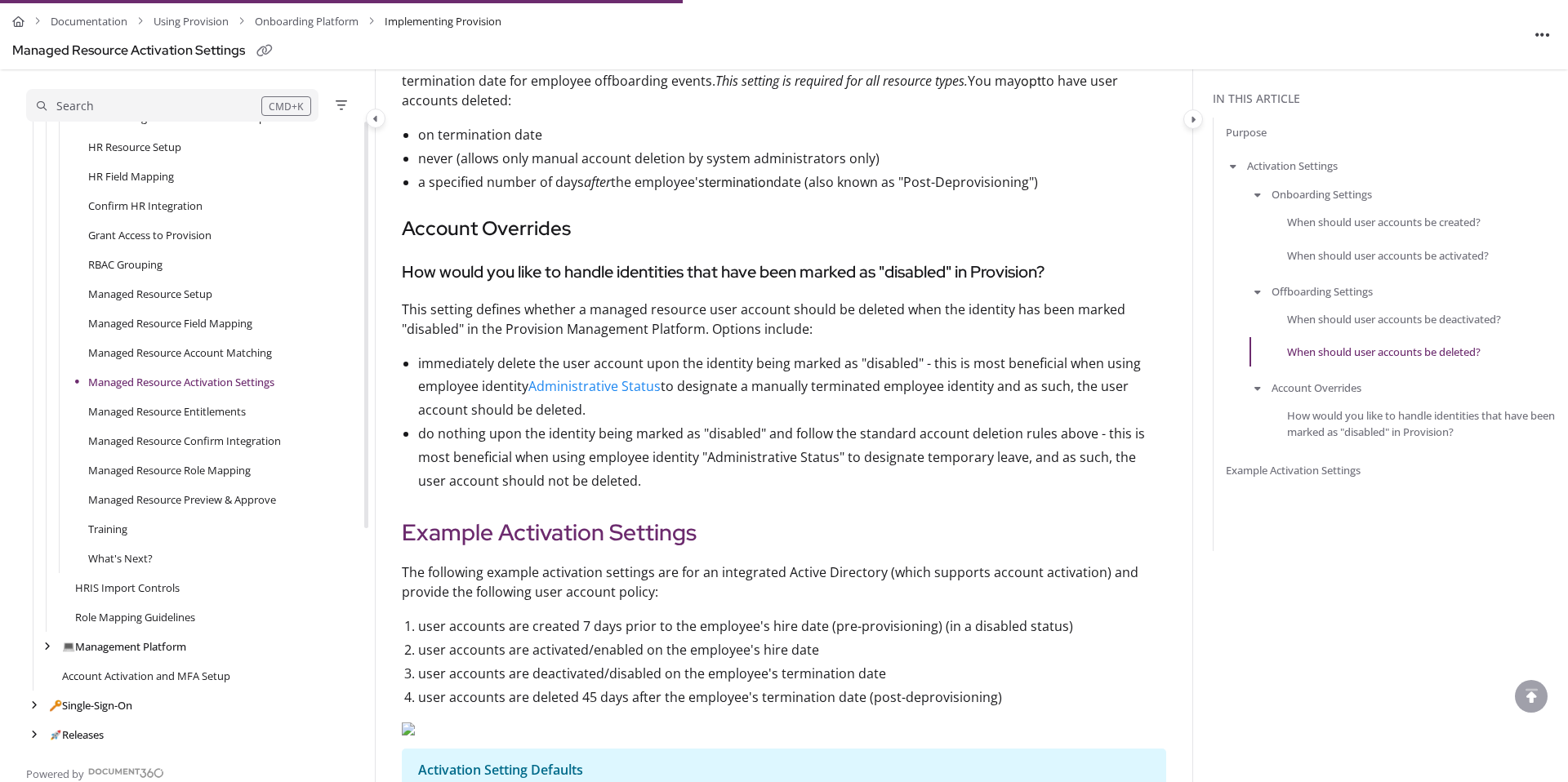 click on "immediately delete the user account upon the identity being marked as "disabled" - this is most beneficial when using employee identity  Administrative Status  to designate a manually terminated employee identity and as such, the user account should be deleted." at bounding box center (792, 387) 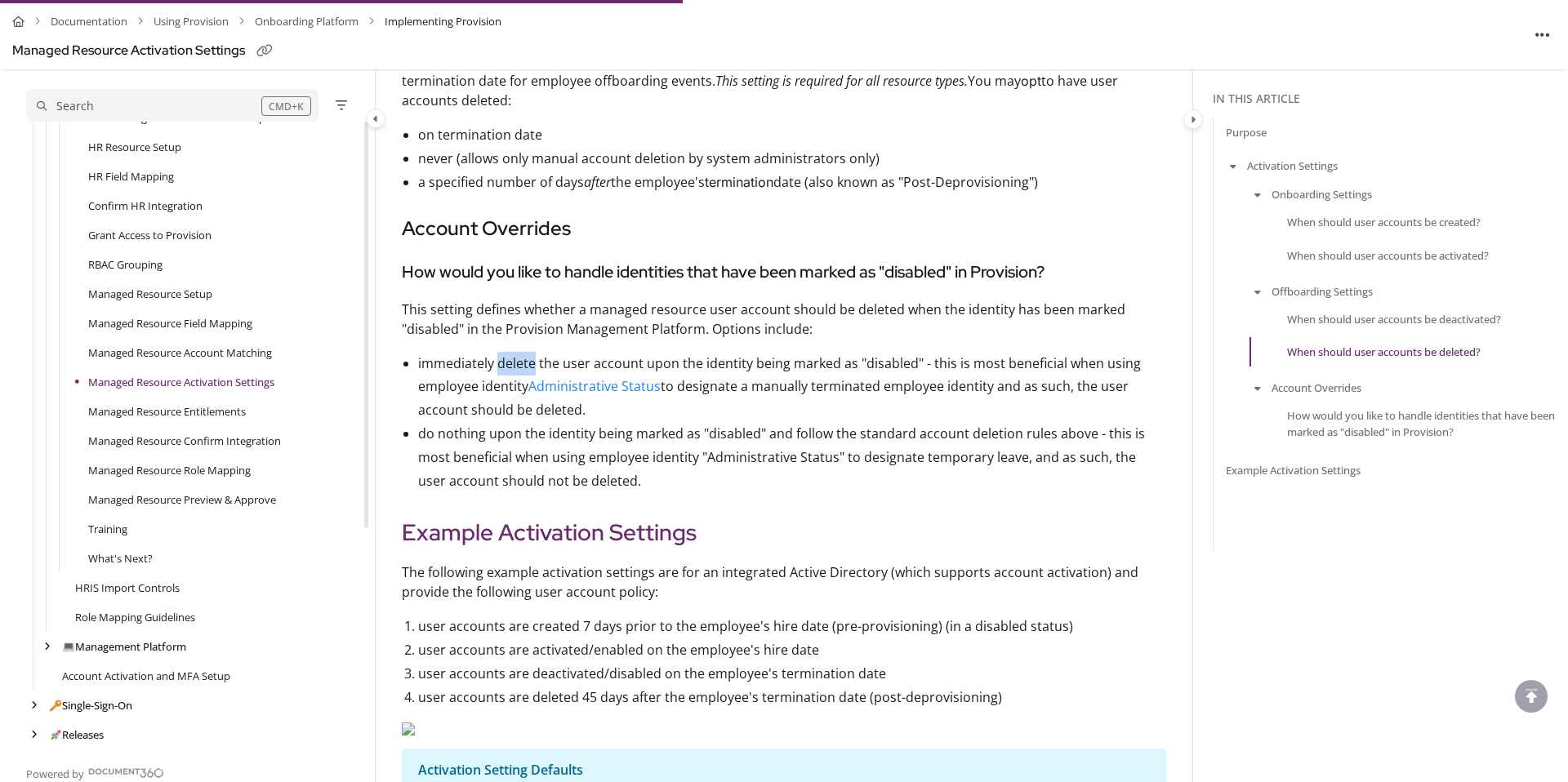 click on "immediately delete the user account upon the identity being marked as "disabled" - this is most beneficial when using employee identity  Administrative Status  to designate a manually terminated employee identity and as such, the user account should be deleted." at bounding box center (792, 387) 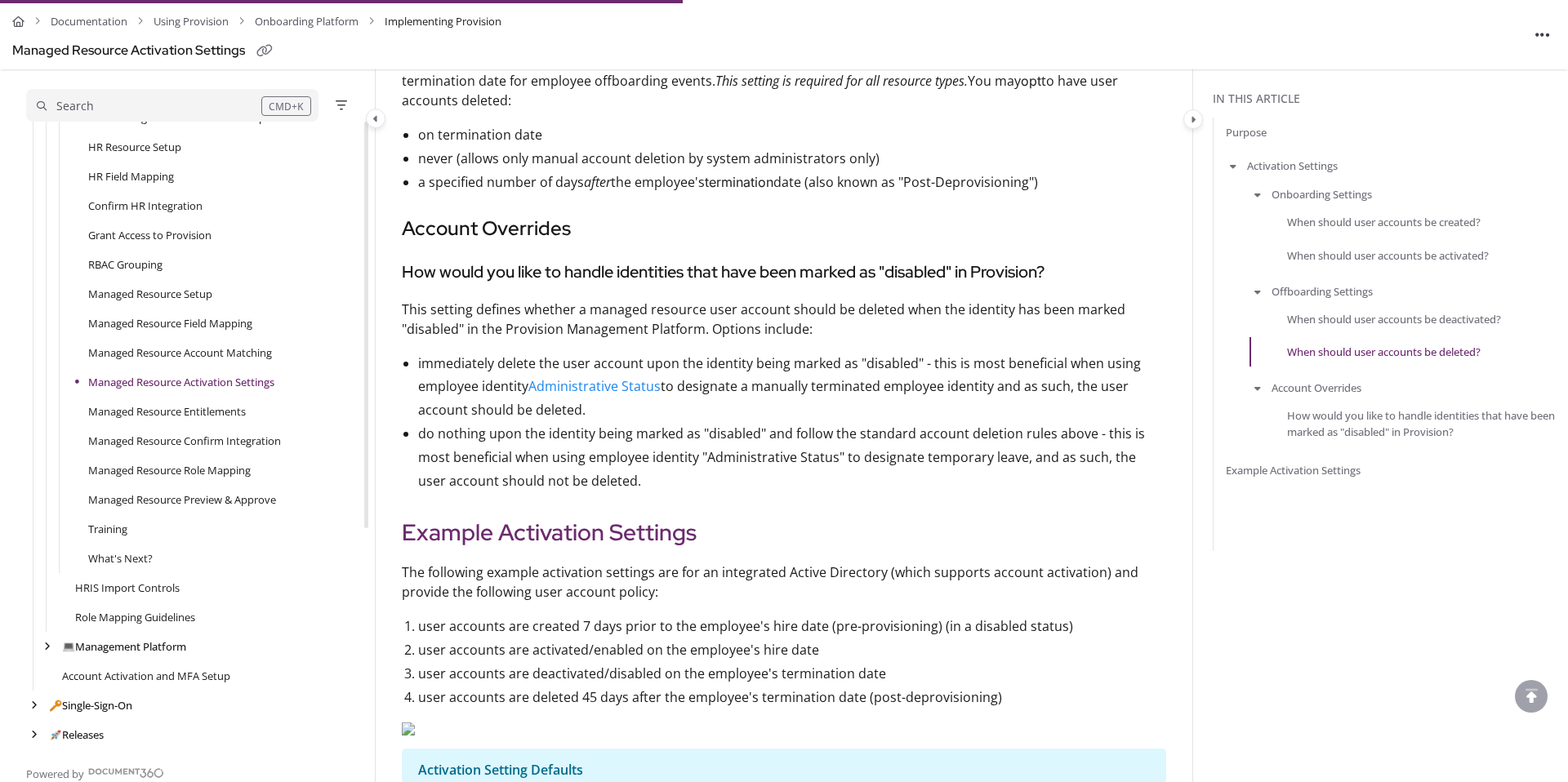 click on "immediately delete the user account upon the identity being marked as "disabled" - this is most beneficial when using employee identity  Administrative Status  to designate a manually terminated employee identity and as such, the user account should be deleted." at bounding box center [792, 387] 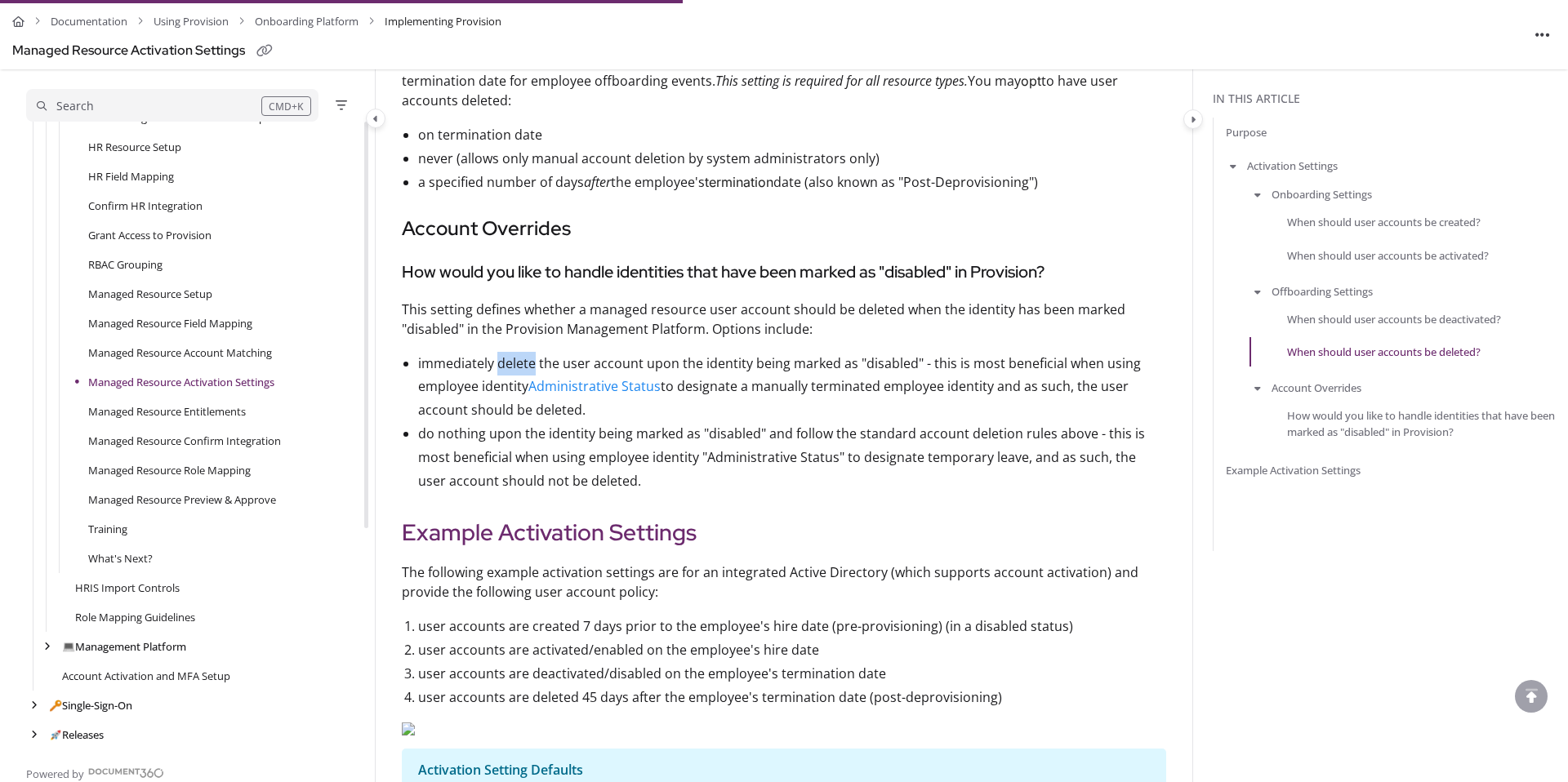 click on "immediately delete the user account upon the identity being marked as "disabled" - this is most beneficial when using employee identity  Administrative Status  to designate a manually terminated employee identity and as such, the user account should be deleted." at bounding box center [792, 387] 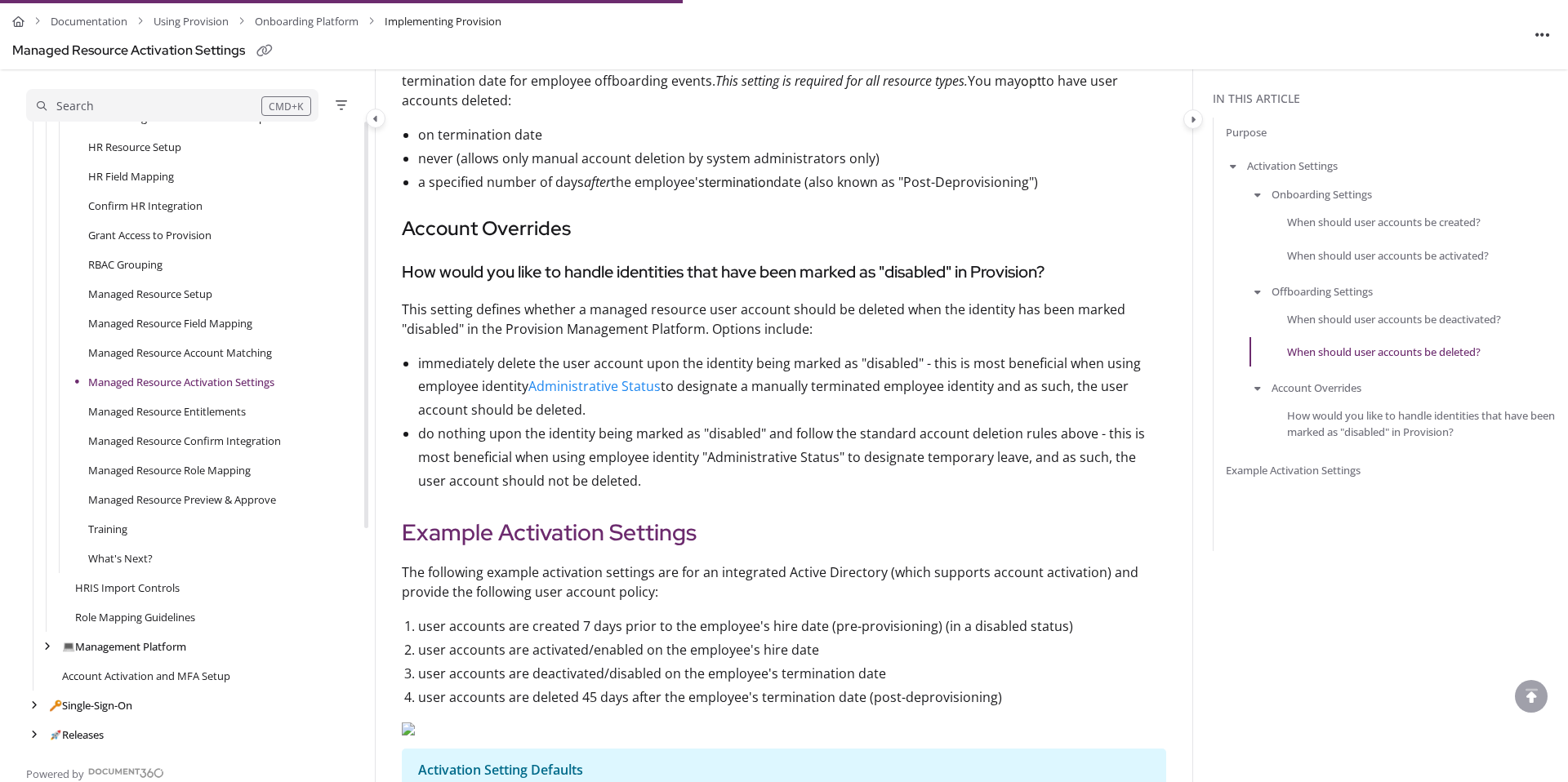 click on "immediately delete the user account upon the identity being marked as "disabled" - this is most beneficial when using employee identity  Administrative Status  to designate a manually terminated employee identity and as such, the user account should be deleted." at bounding box center (792, 387) 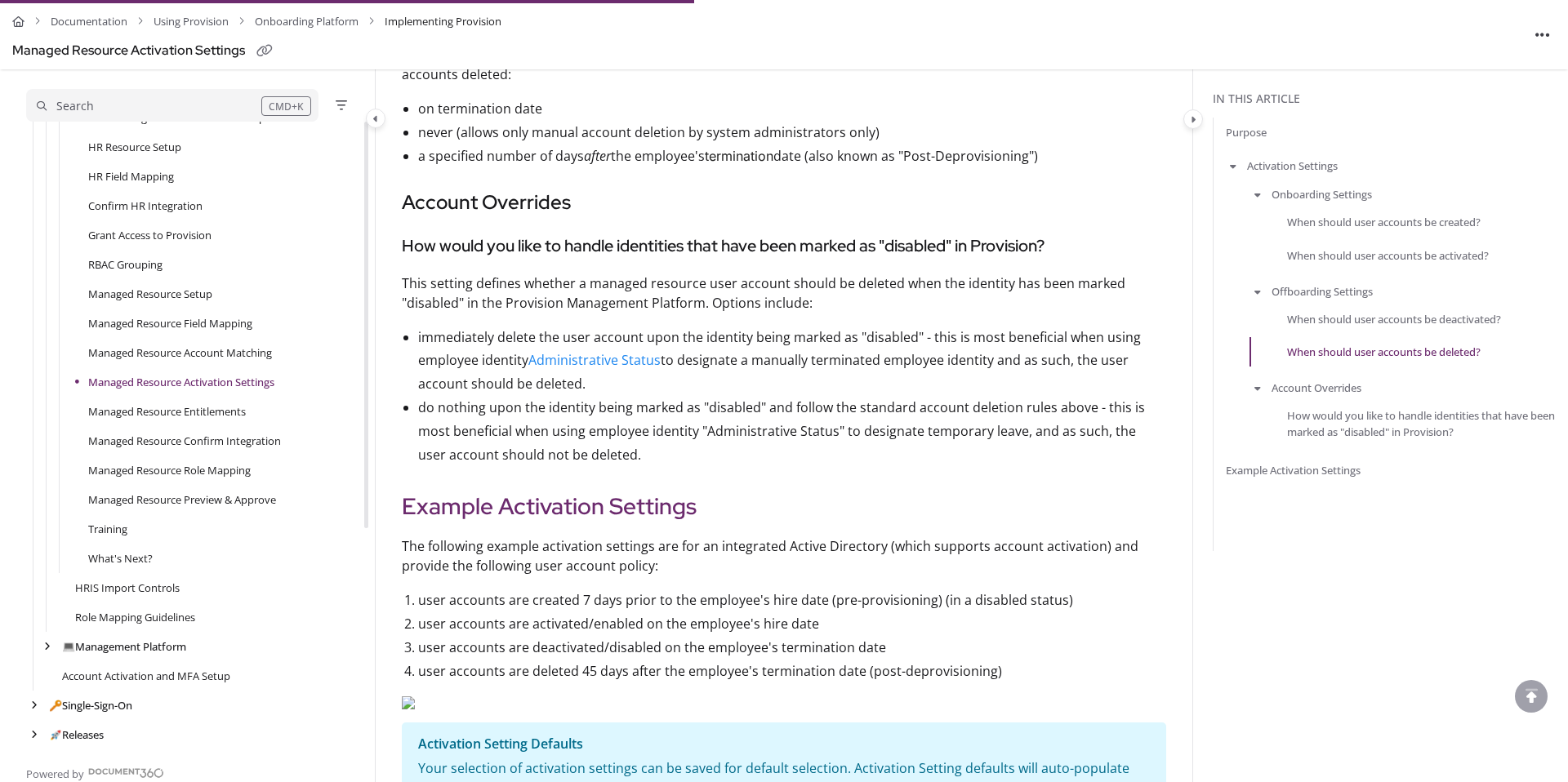scroll, scrollTop: 1546, scrollLeft: 0, axis: vertical 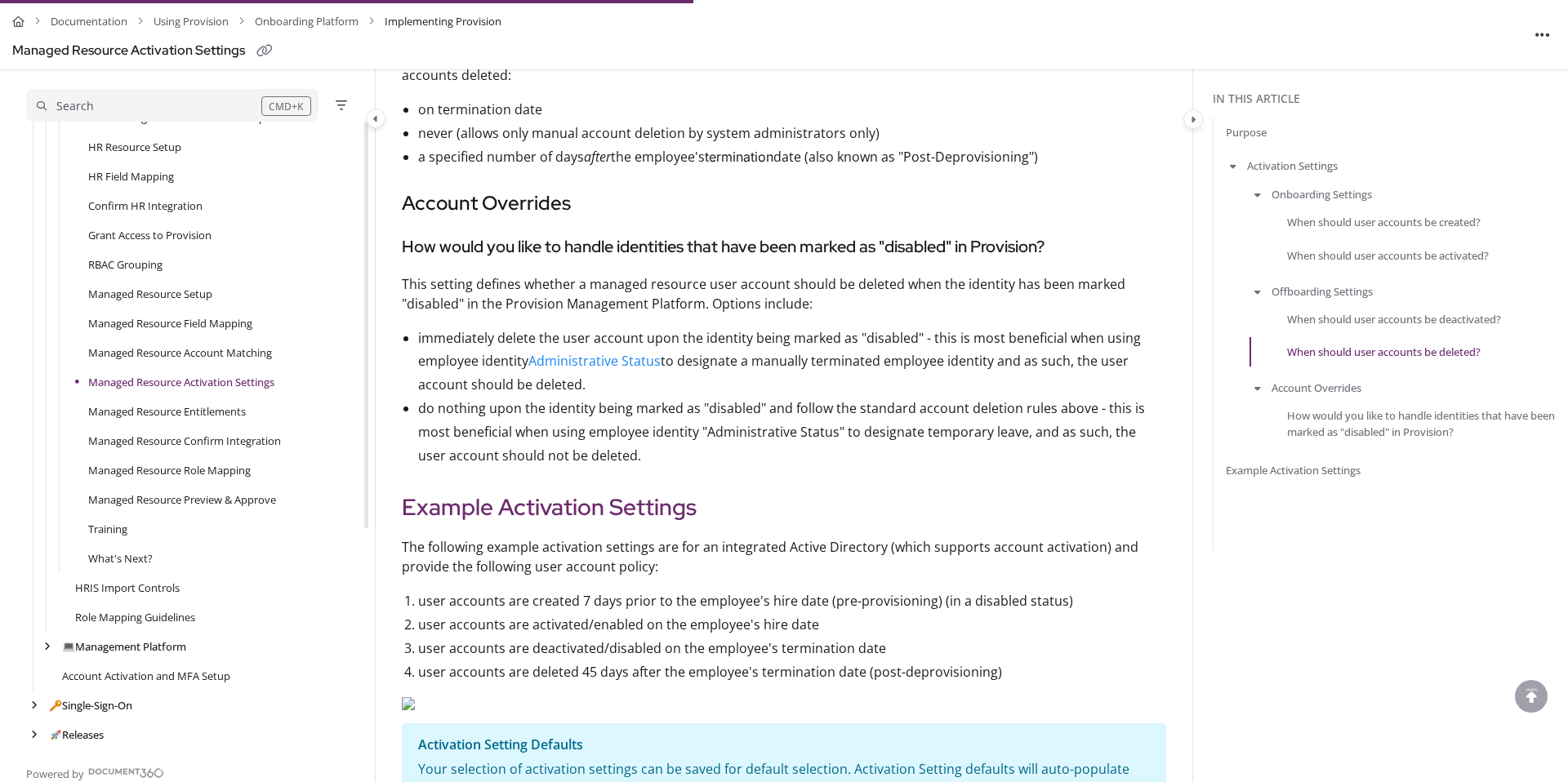click on "immediately delete the user account upon the identity being marked as "disabled" - this is most beneficial when using employee identity  Administrative Status  to designate a manually terminated employee identity and as such, the user account should be deleted." at bounding box center [792, 362] 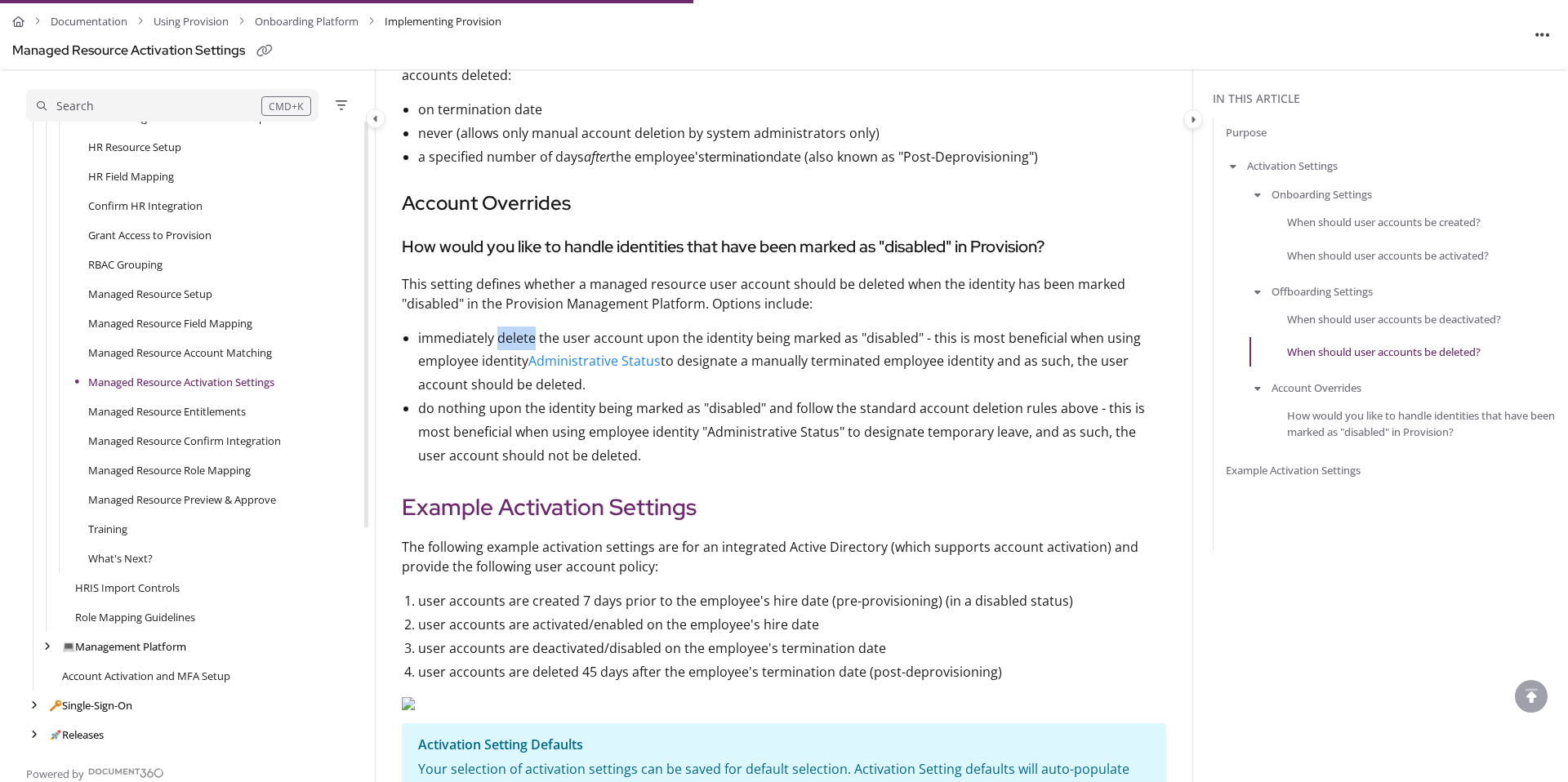 click on "immediately delete the user account upon the identity being marked as "disabled" - this is most beneficial when using employee identity  Administrative Status  to designate a manually terminated employee identity and as such, the user account should be deleted." at bounding box center [792, 362] 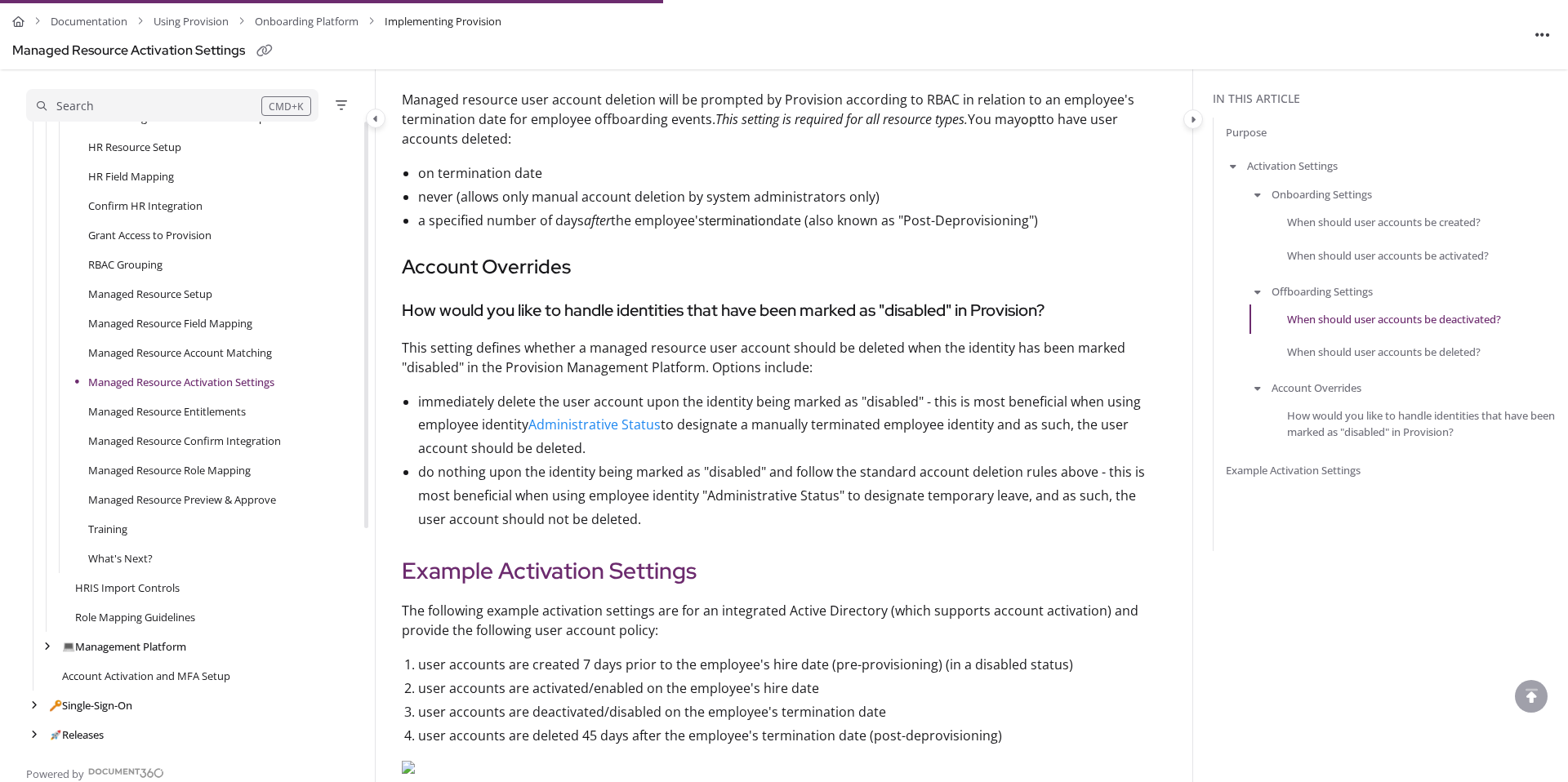 scroll, scrollTop: 1484, scrollLeft: 0, axis: vertical 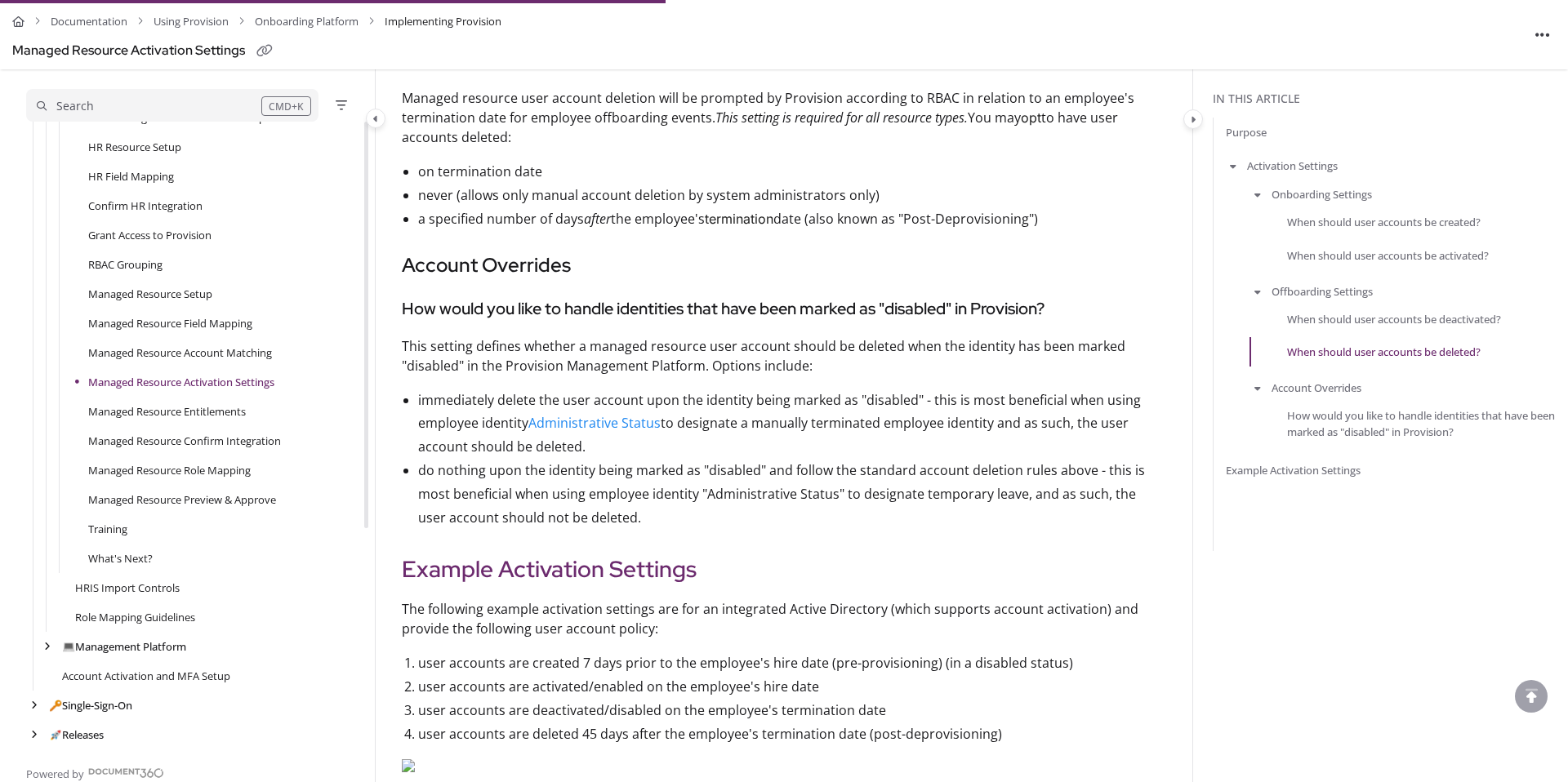 click on "do nothing upon the identity being marked as "disabled" and follow the standard account deletion rules above - this is most beneficial when using employee identity "Administrative Status" to designate temporary leave, and as such, the user account should not be deleted." at bounding box center (792, 494) 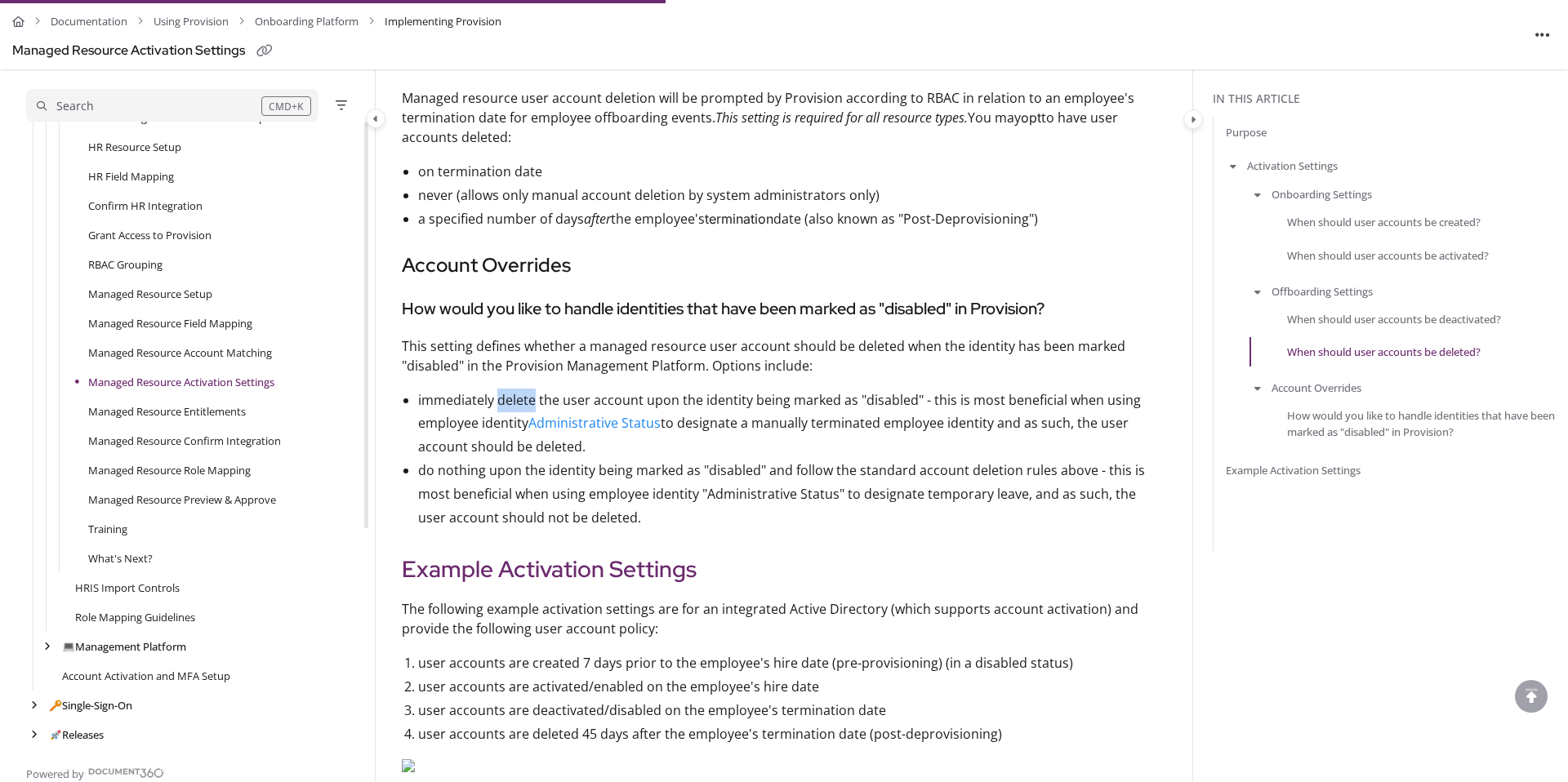 click on "immediately delete the user account upon the identity being marked as "disabled" - this is most beneficial when using employee identity  Administrative Status  to designate a manually terminated employee identity and as such, the user account should be deleted." at bounding box center (792, 424) 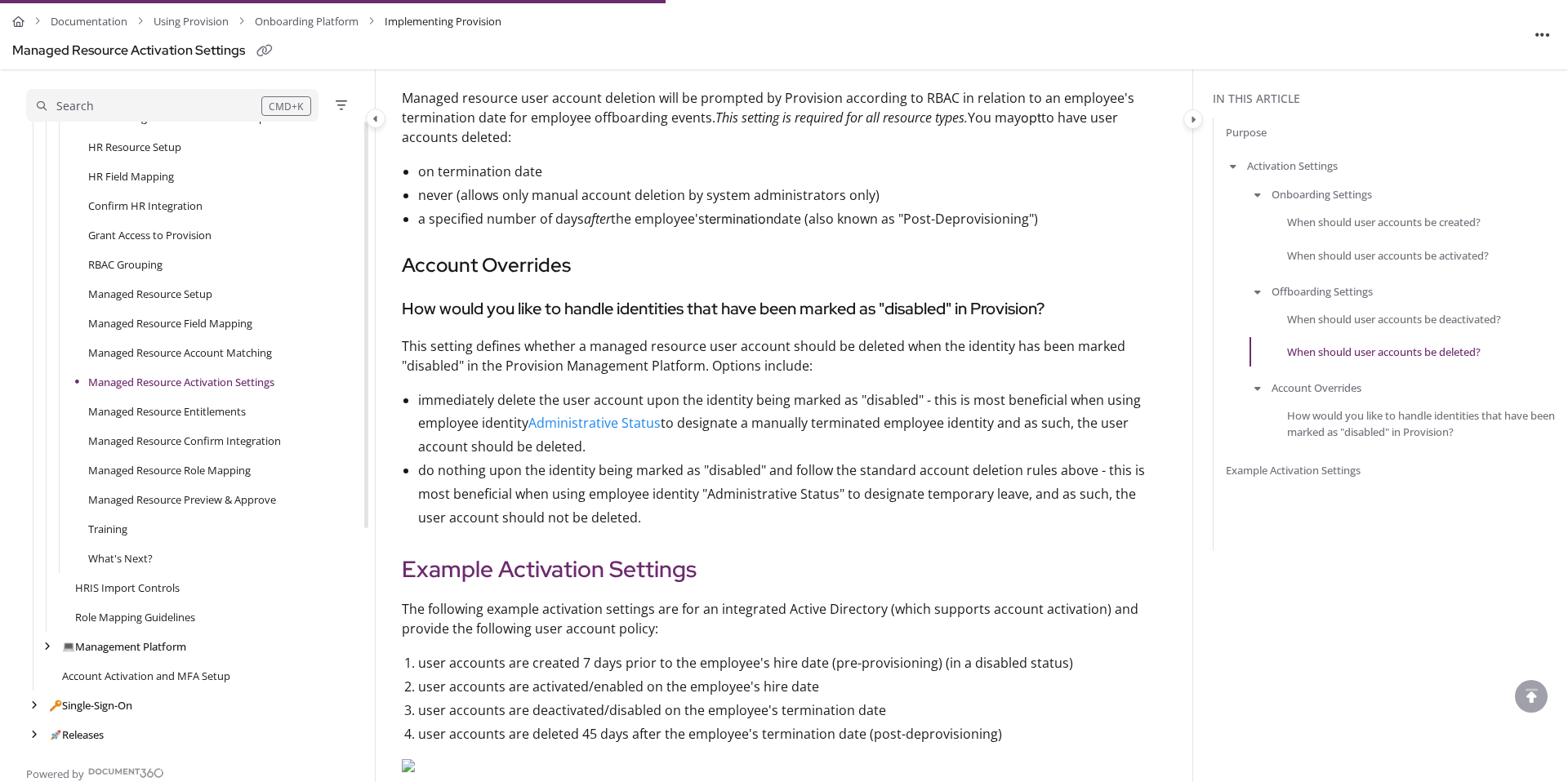 click on "immediately delete the user account upon the identity being marked as "disabled" - this is most beneficial when using employee identity  Administrative Status  to designate a manually terminated employee identity and as such, the user account should be deleted." at bounding box center [792, 424] 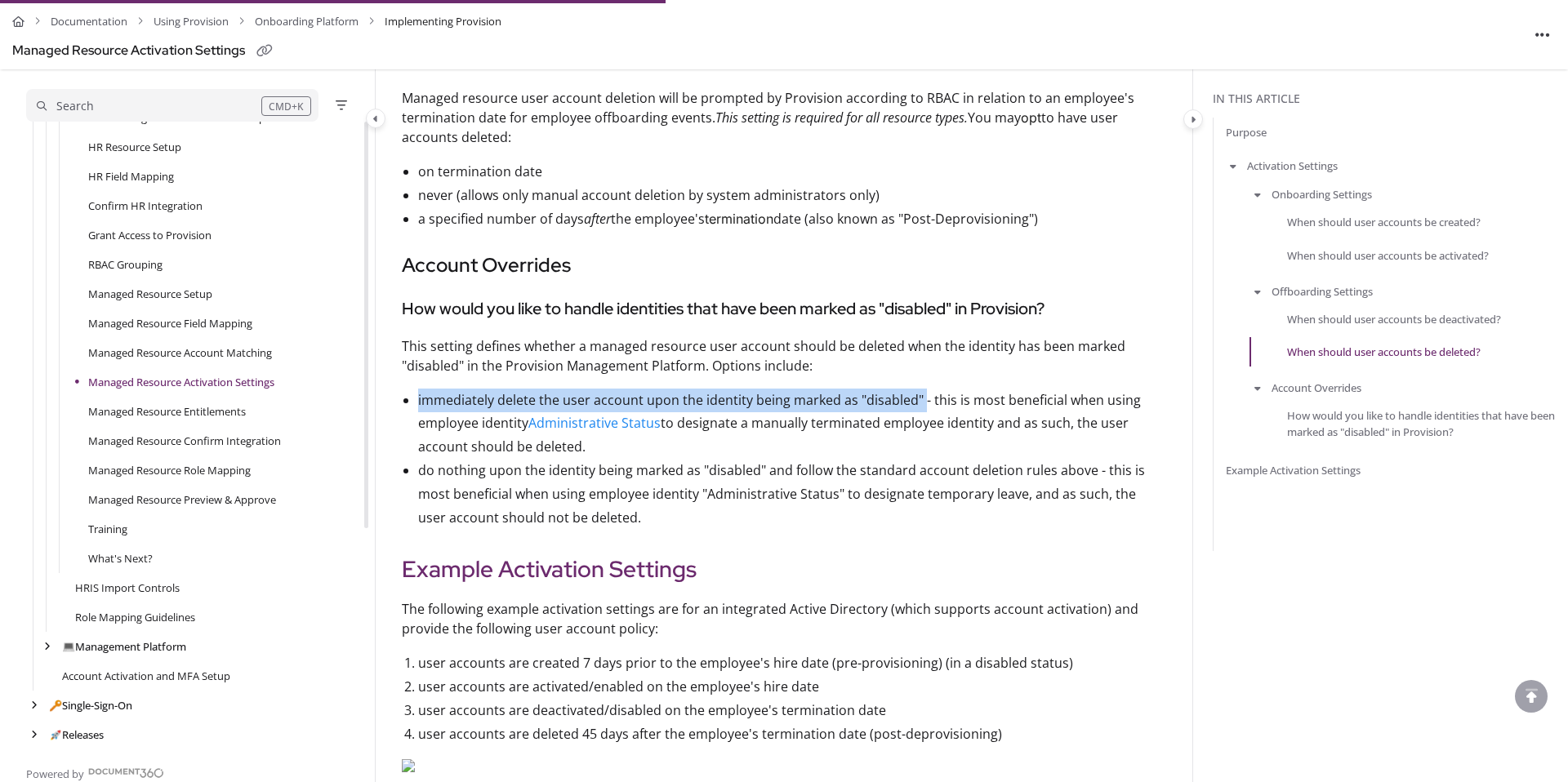 drag, startPoint x: 922, startPoint y: 399, endPoint x: 417, endPoint y: 393, distance: 505.0356 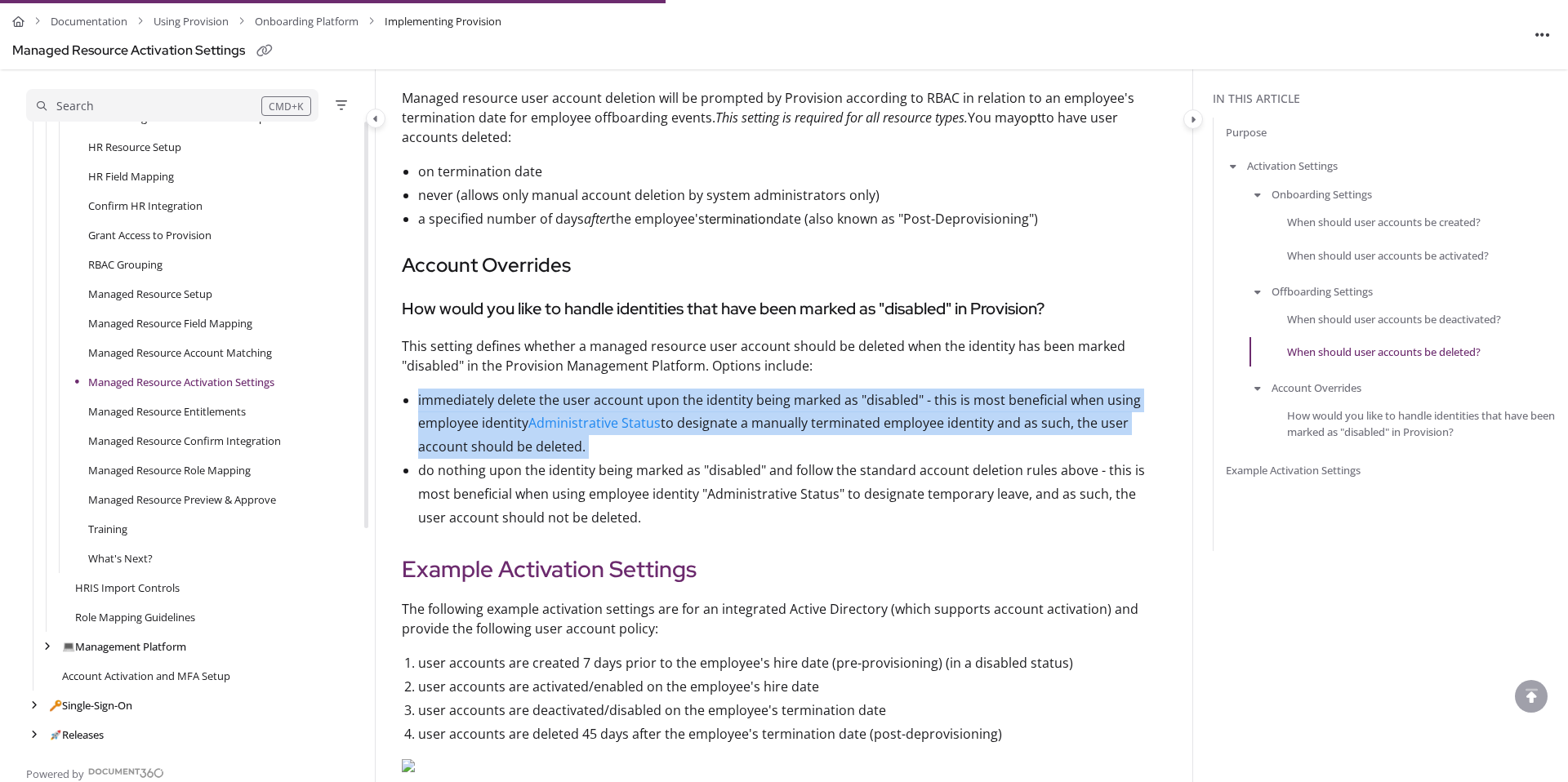 drag, startPoint x: 414, startPoint y: 398, endPoint x: 590, endPoint y: 448, distance: 182.96448 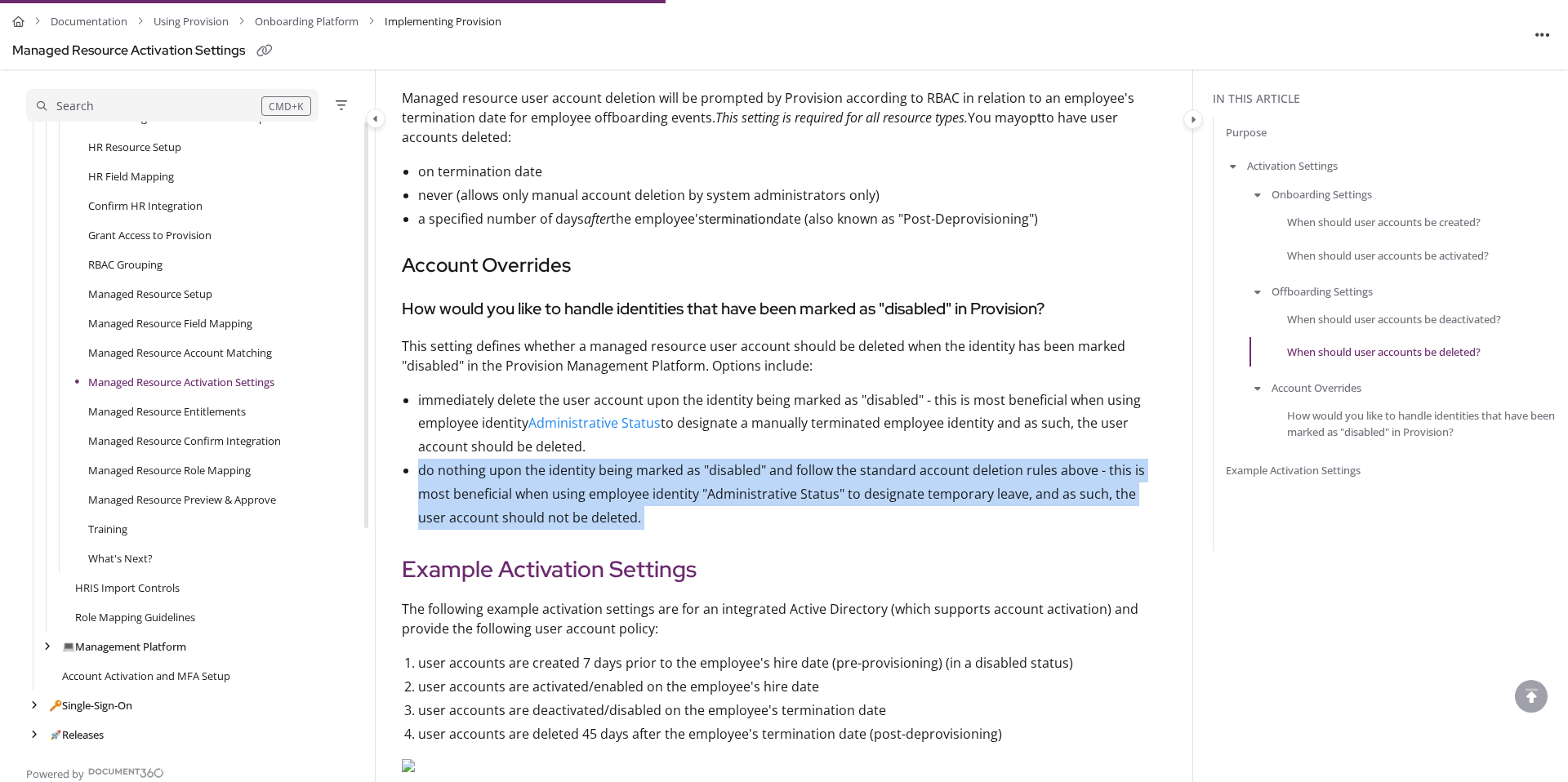 drag, startPoint x: 417, startPoint y: 471, endPoint x: 612, endPoint y: 529, distance: 203.44287 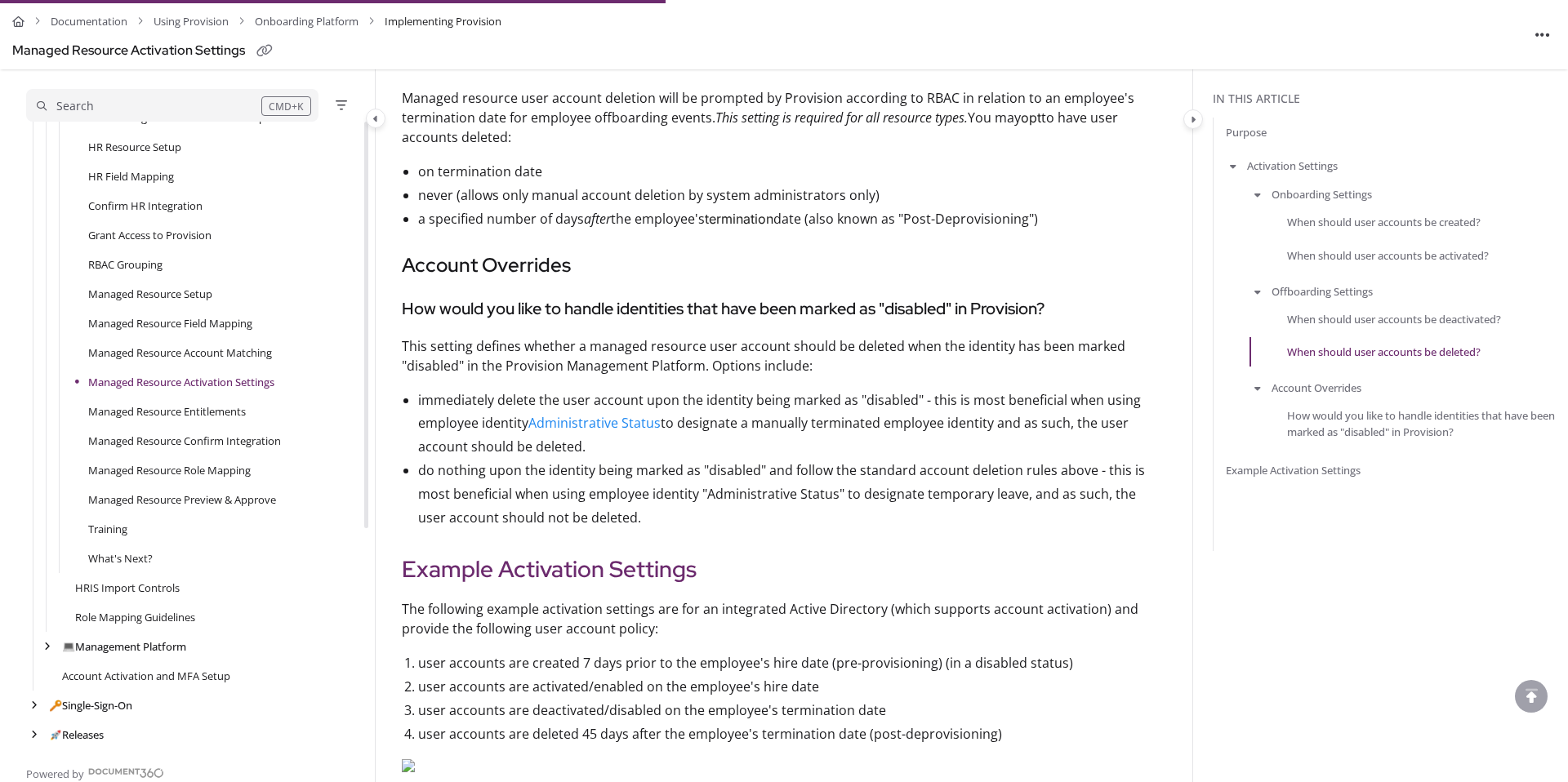 click on "do nothing upon the identity being marked as "disabled" and follow the standard account deletion rules above - this is most beneficial when using employee identity "Administrative Status" to designate temporary leave, and as such, the user account should not be deleted." at bounding box center (792, 494) 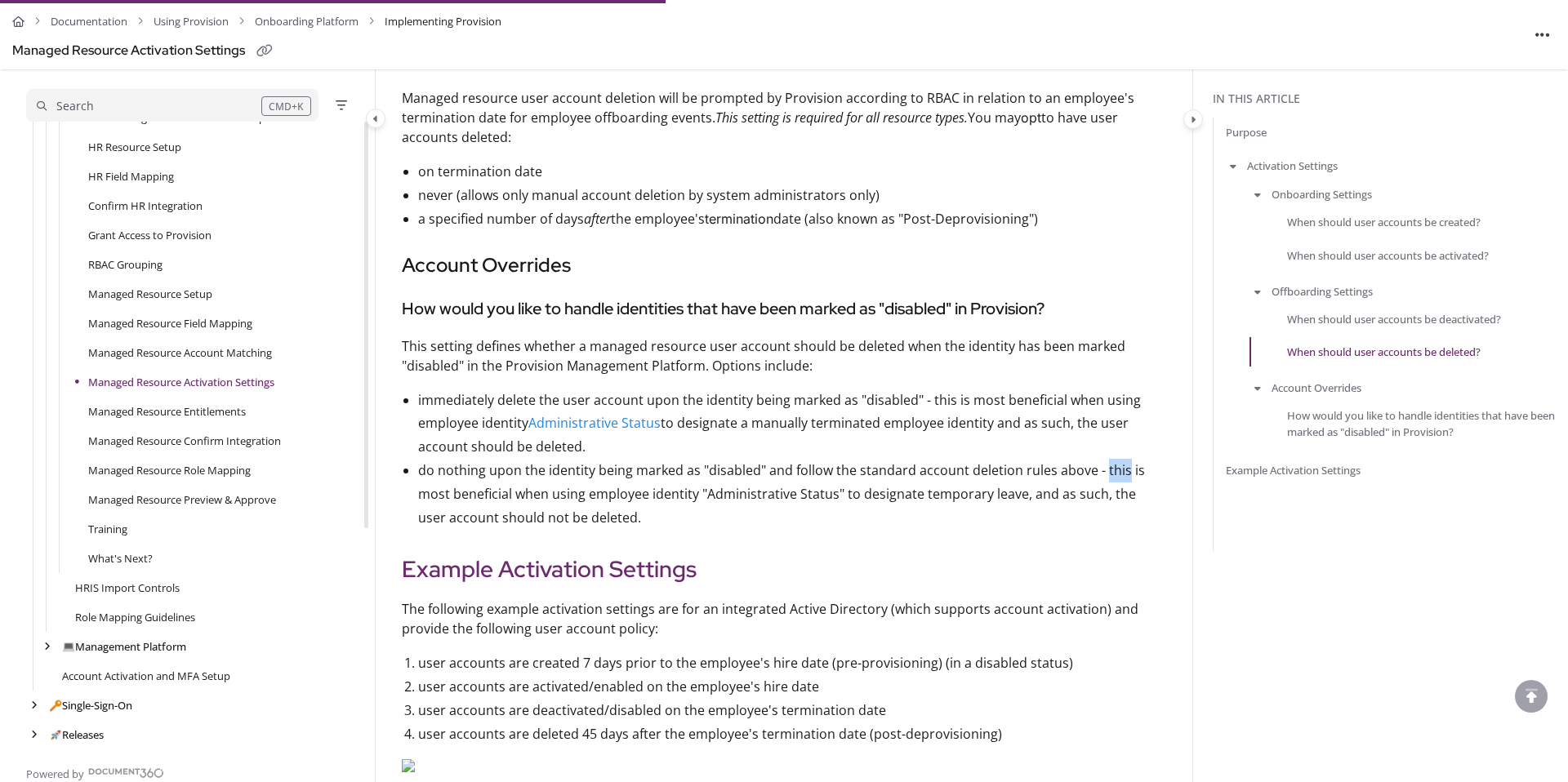 click on "do nothing upon the identity being marked as "disabled" and follow the standard account deletion rules above - this is most beneficial when using employee identity "Administrative Status" to designate temporary leave, and as such, the user account should not be deleted." at bounding box center [792, 494] 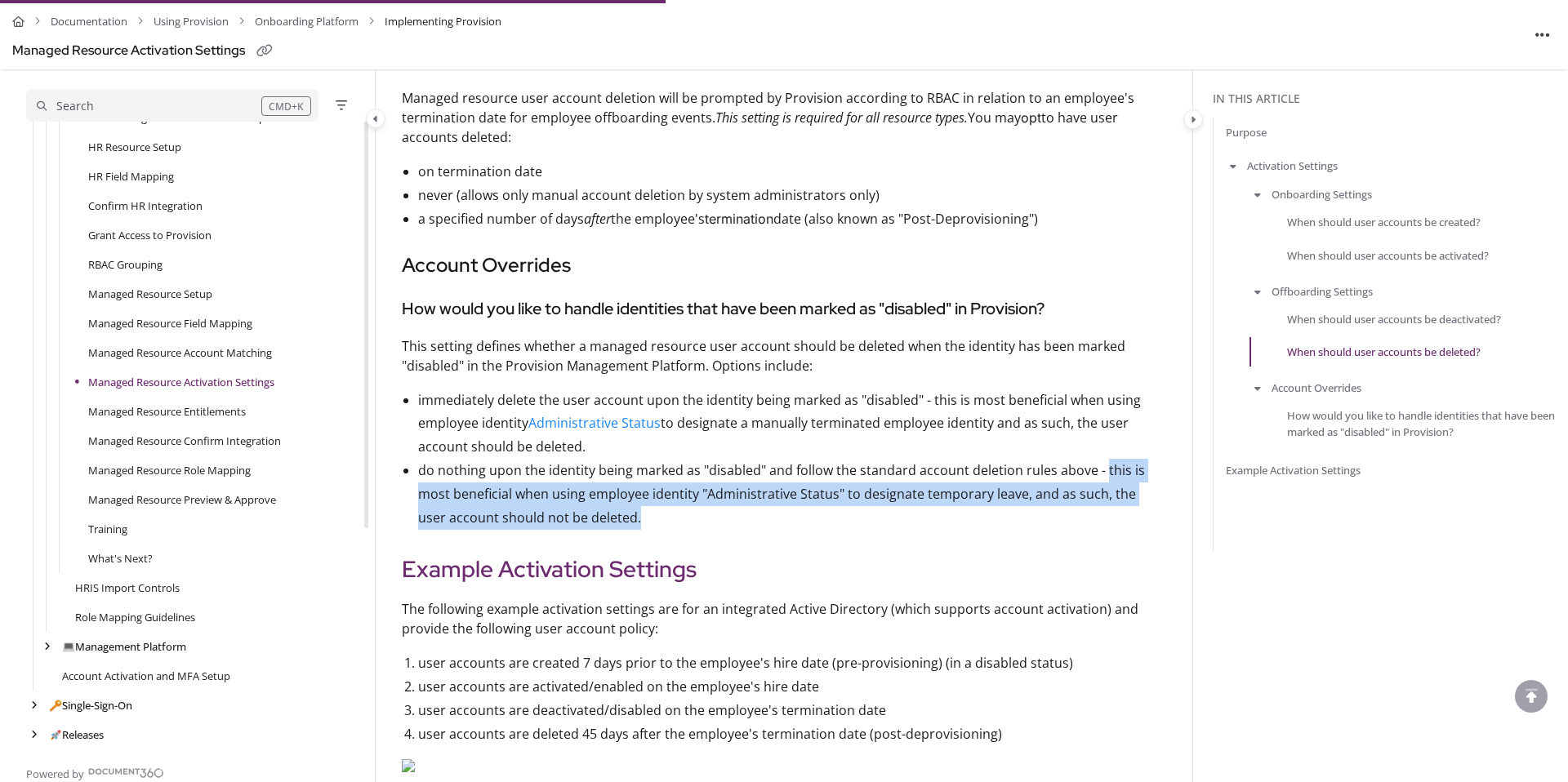click on "do nothing upon the identity being marked as "disabled" and follow the standard account deletion rules above - this is most beneficial when using employee identity "Administrative Status" to designate temporary leave, and as such, the user account should not be deleted." at bounding box center (792, 494) 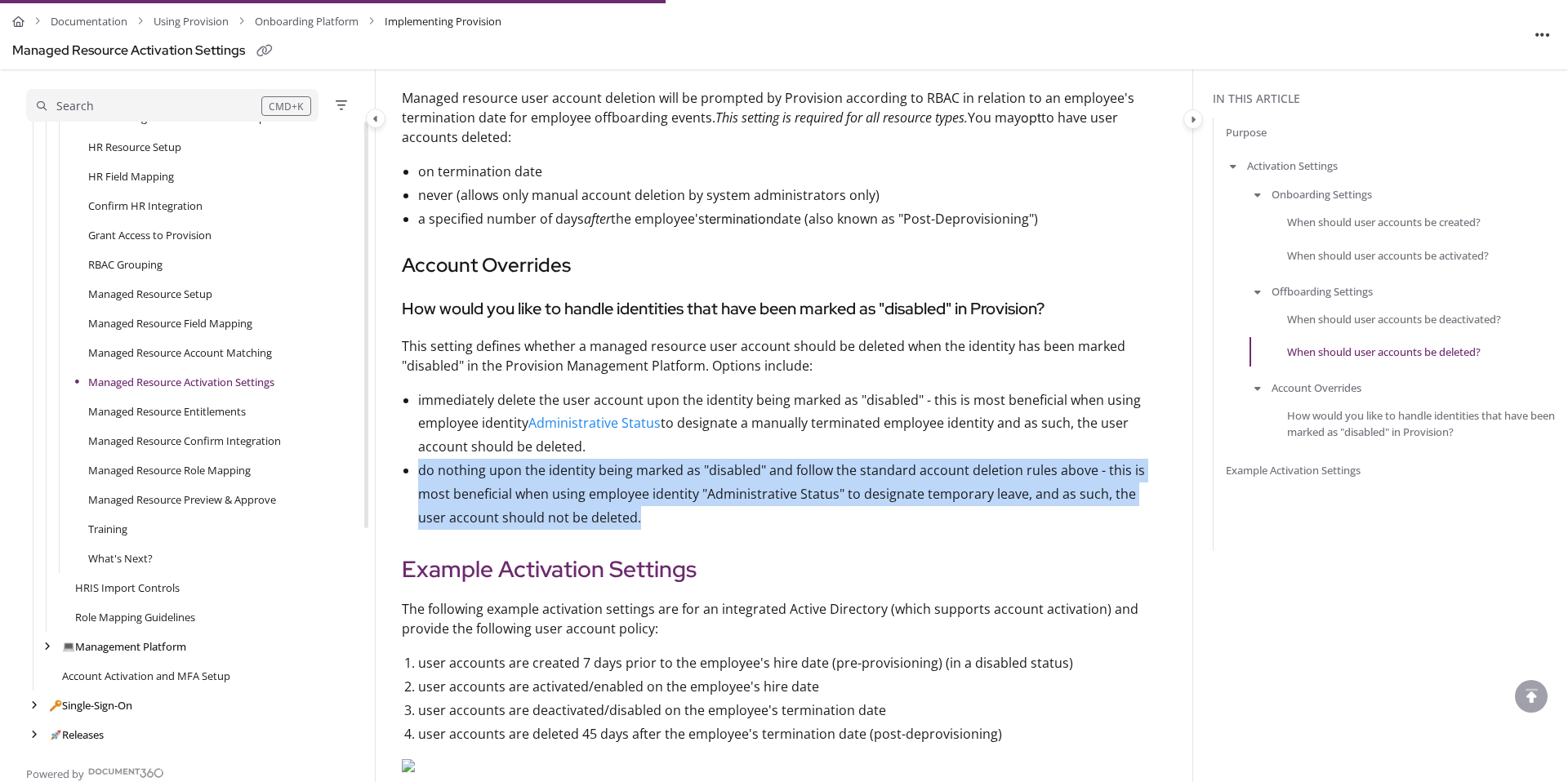 drag, startPoint x: 614, startPoint y: 518, endPoint x: 417, endPoint y: 471, distance: 202.52901 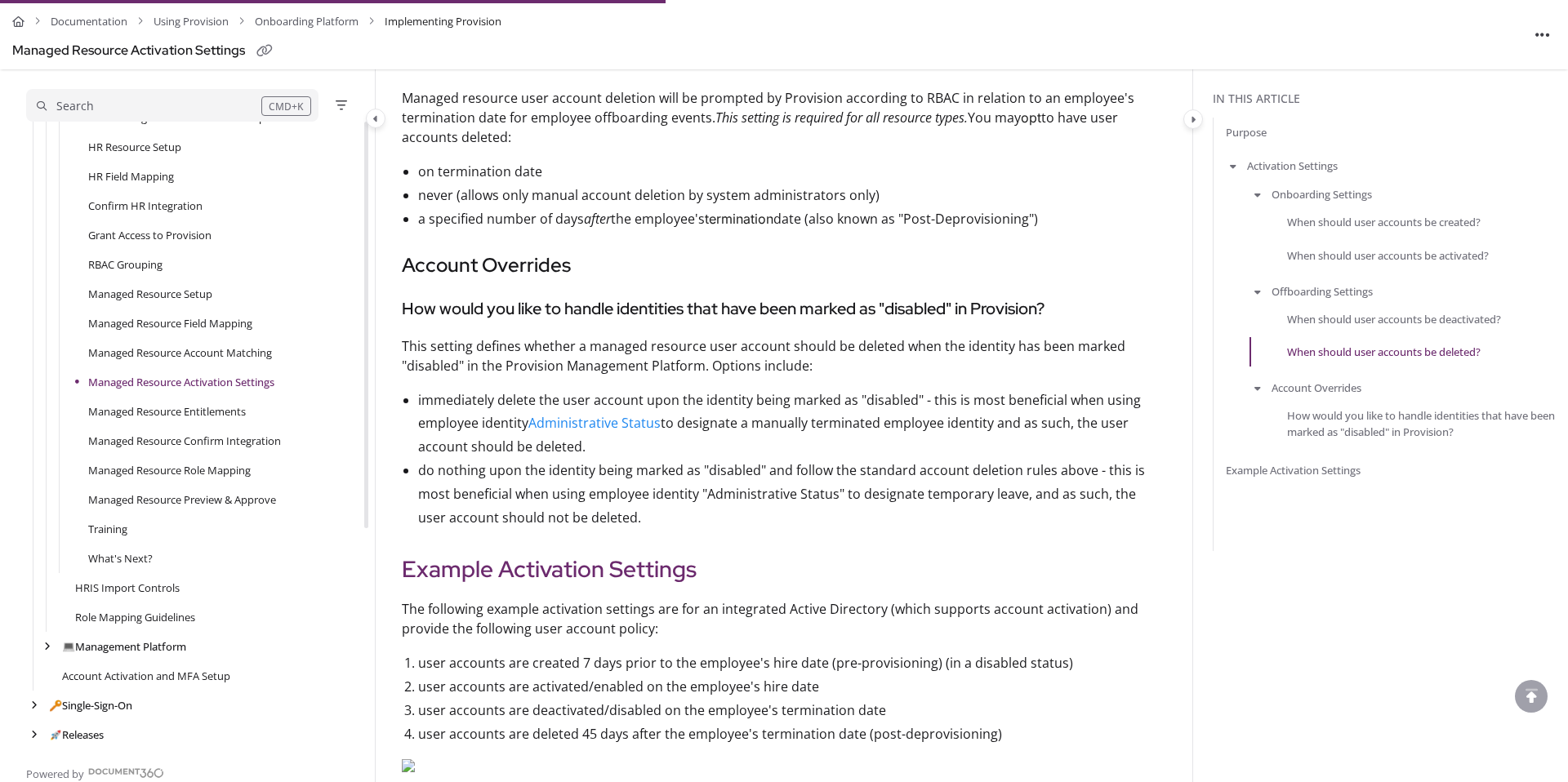 click on "do nothing upon the identity being marked as "disabled" and follow the standard account deletion rules above - this is most beneficial when using employee identity "Administrative Status" to designate temporary leave, and as such, the user account should not be deleted." at bounding box center [792, 494] 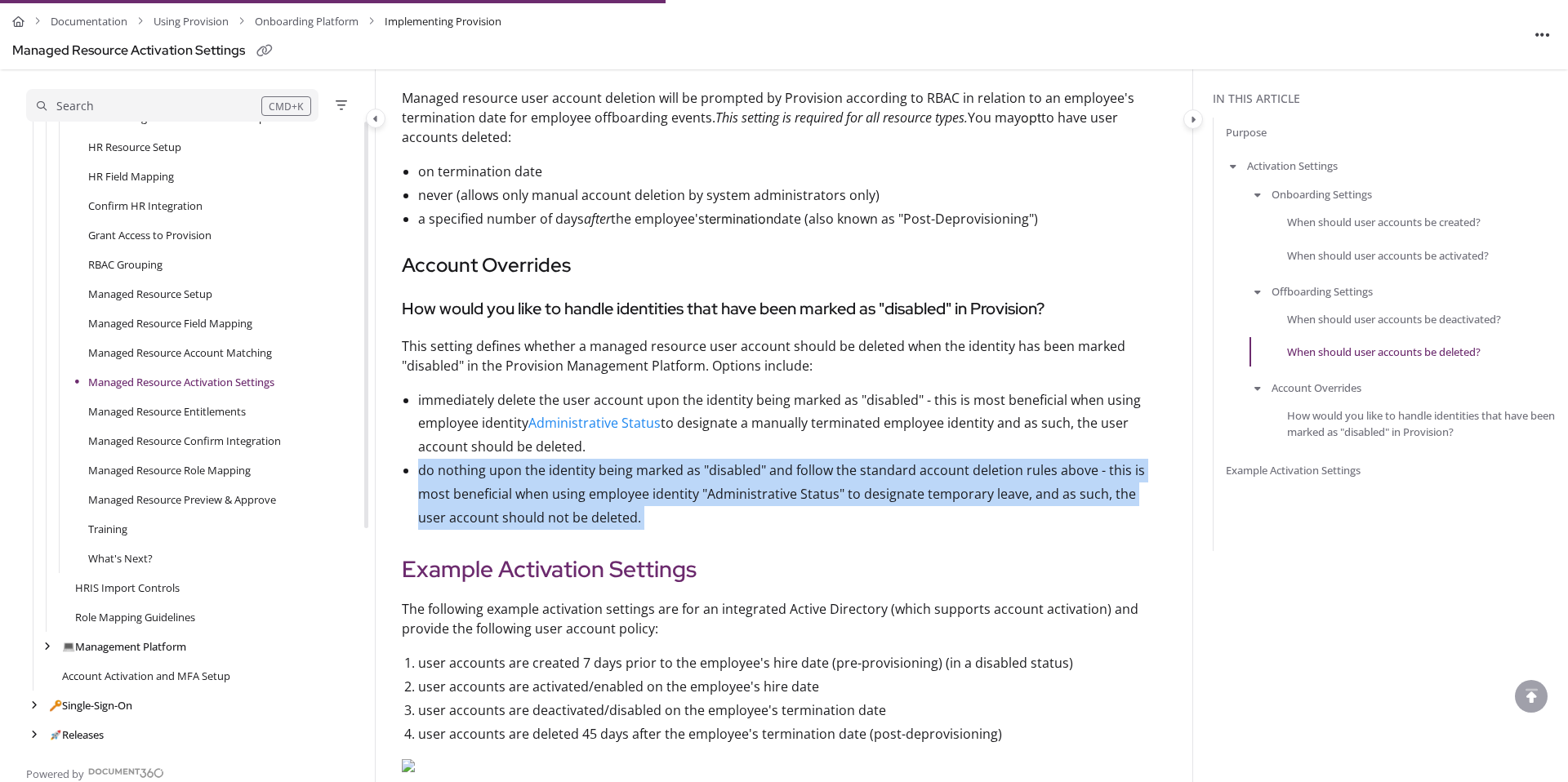 drag, startPoint x: 619, startPoint y: 518, endPoint x: 424, endPoint y: 469, distance: 201.06218 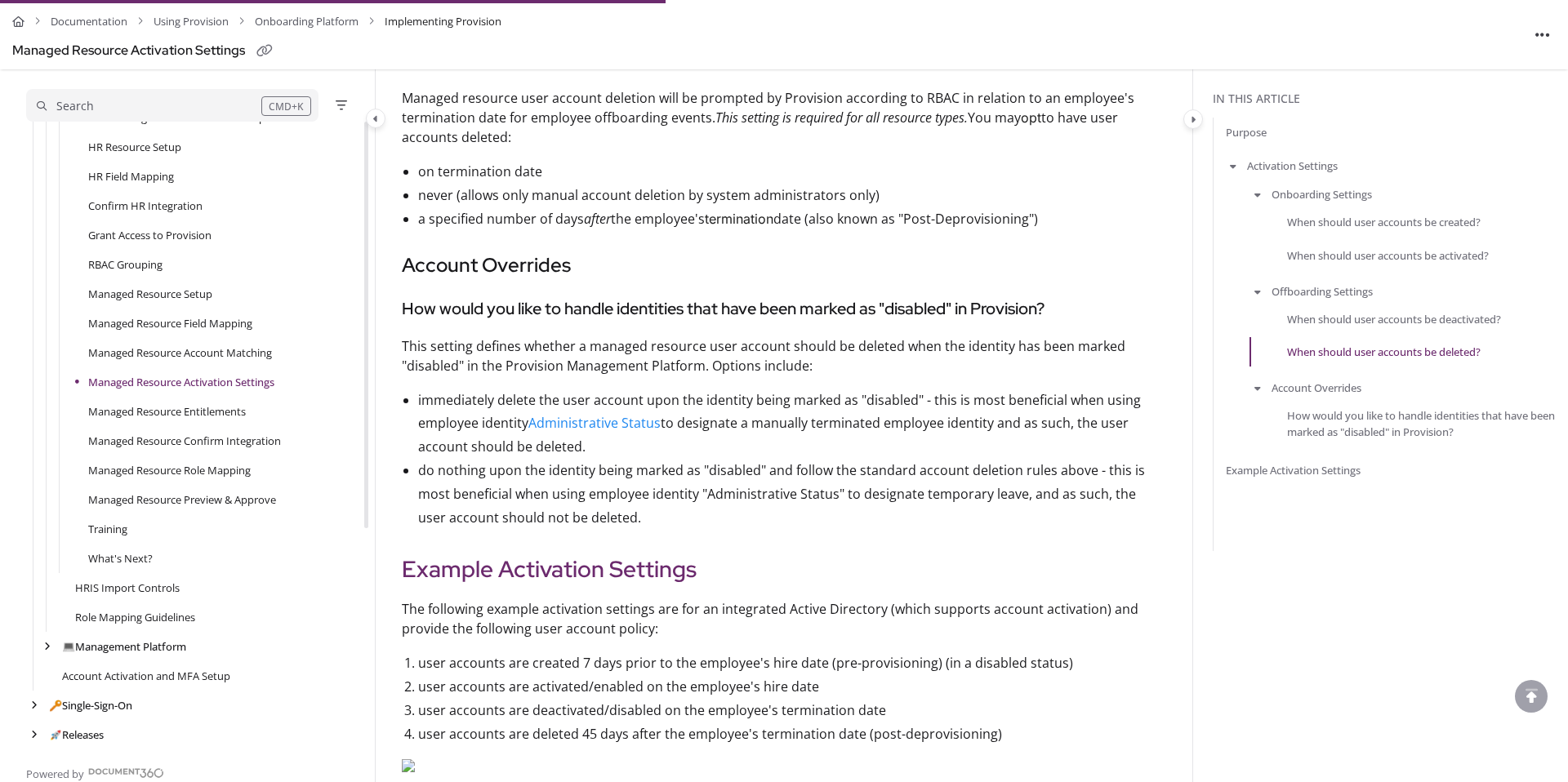 click on "do nothing upon the identity being marked as "disabled" and follow the standard account deletion rules above - this is most beneficial when using employee identity "Administrative Status" to designate temporary leave, and as such, the user account should not be deleted." at bounding box center [792, 494] 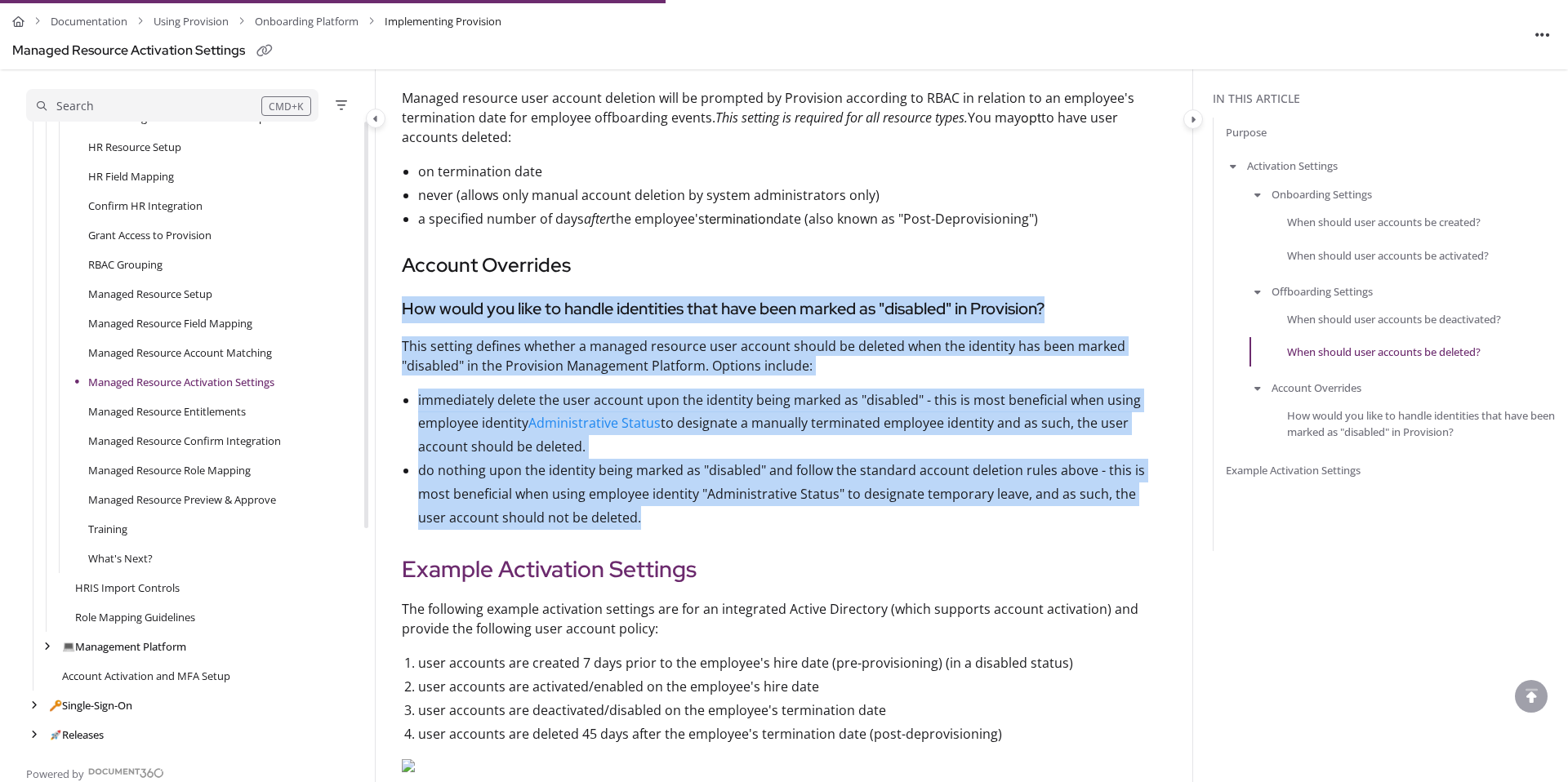 drag, startPoint x: 621, startPoint y: 515, endPoint x: 399, endPoint y: 292, distance: 314.6633 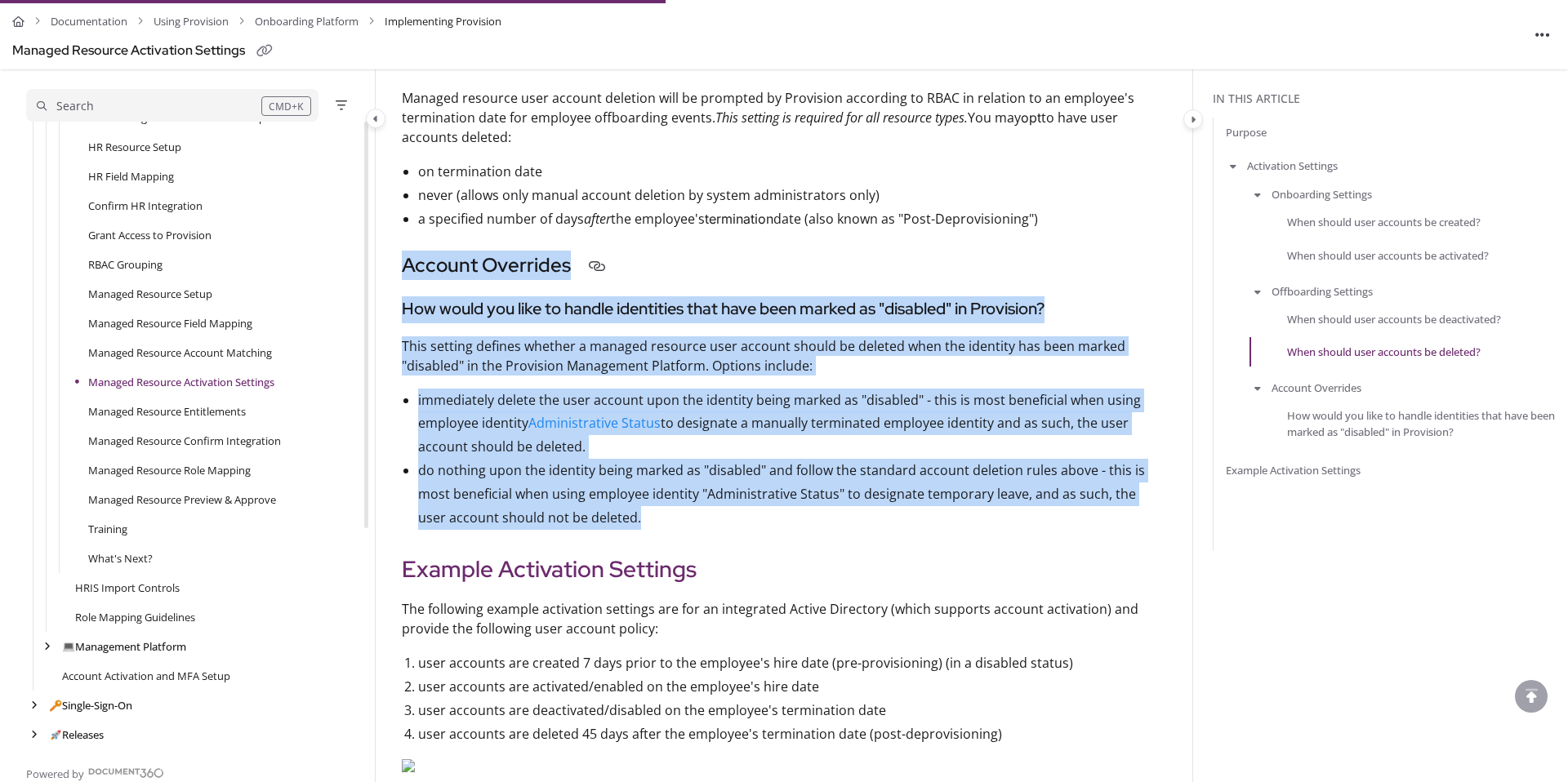drag, startPoint x: 621, startPoint y: 517, endPoint x: 403, endPoint y: 277, distance: 324.22831 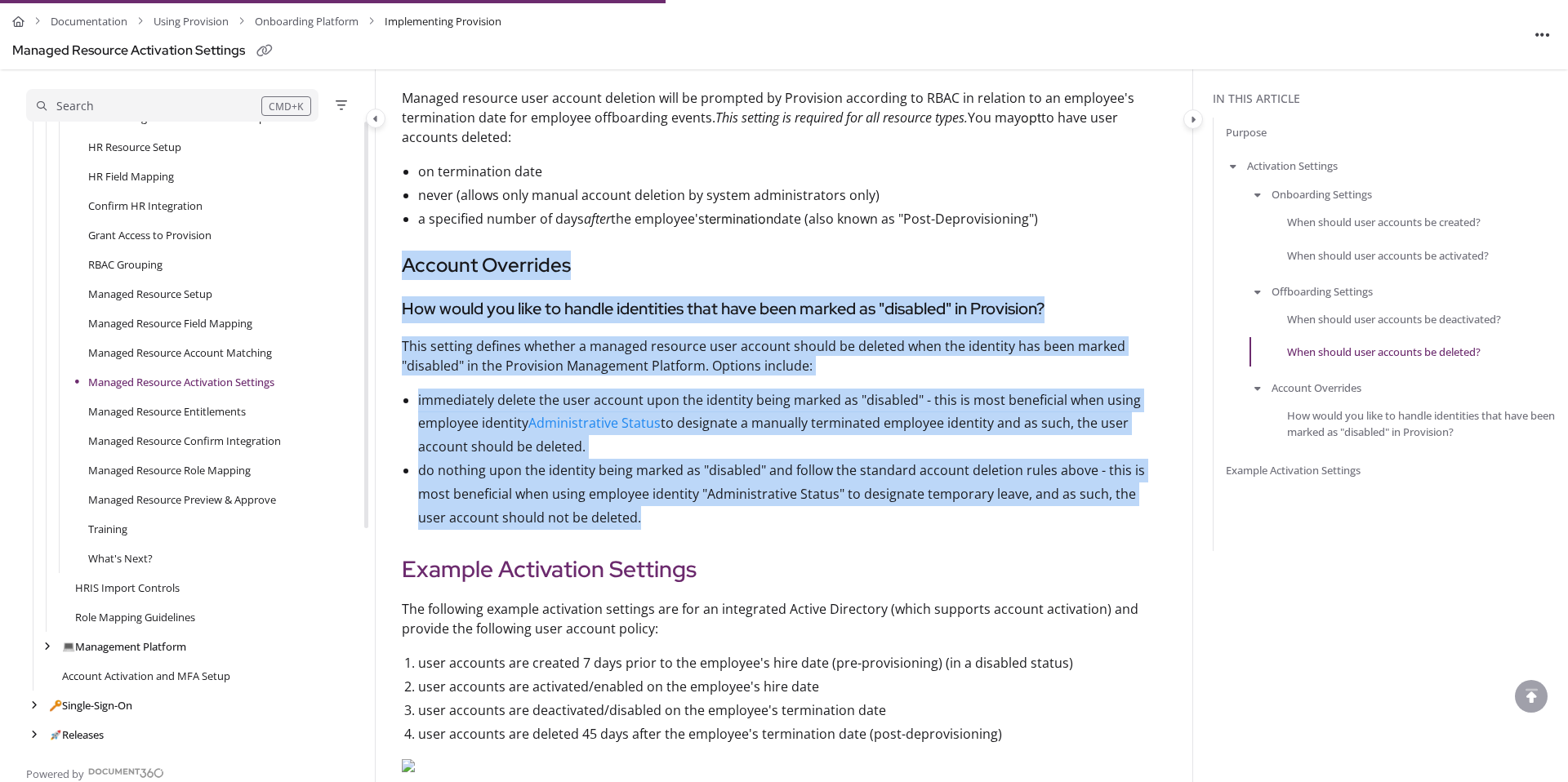 click on "do nothing upon the identity being marked as "disabled" and follow the standard account deletion rules above - this is most beneficial when using employee identity "Administrative Status" to designate temporary leave, and as such, the user account should not be deleted." at bounding box center [792, 494] 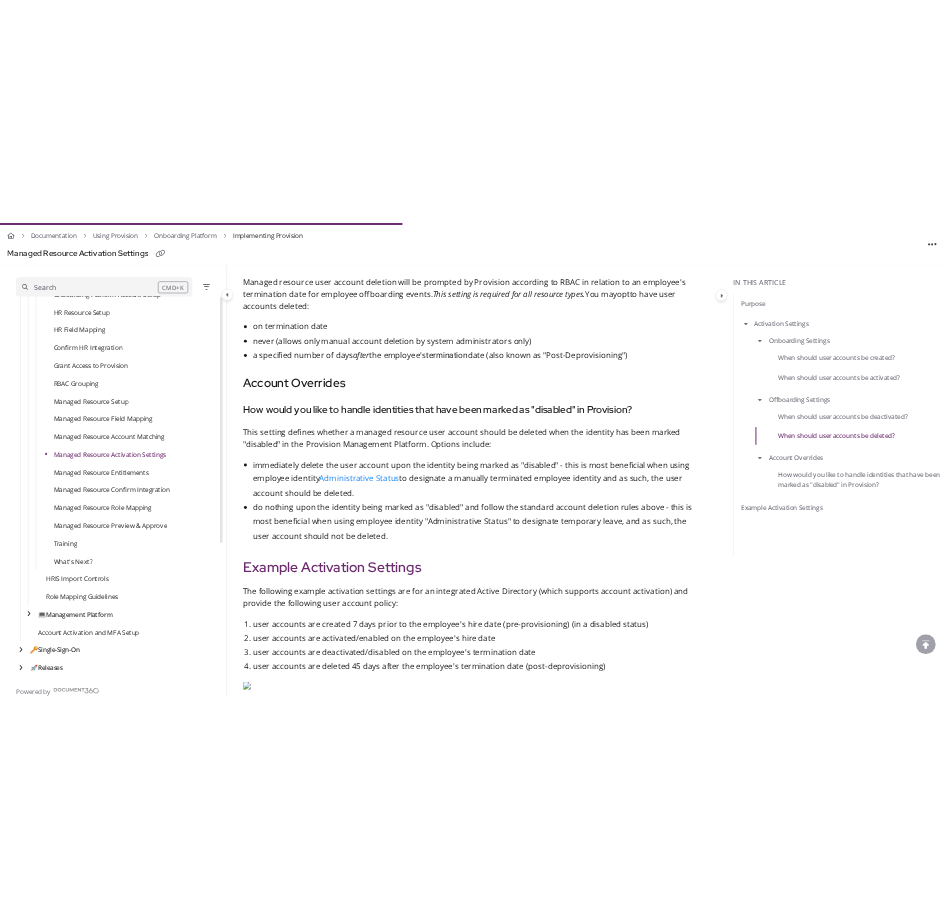 scroll, scrollTop: 1882, scrollLeft: 0, axis: vertical 